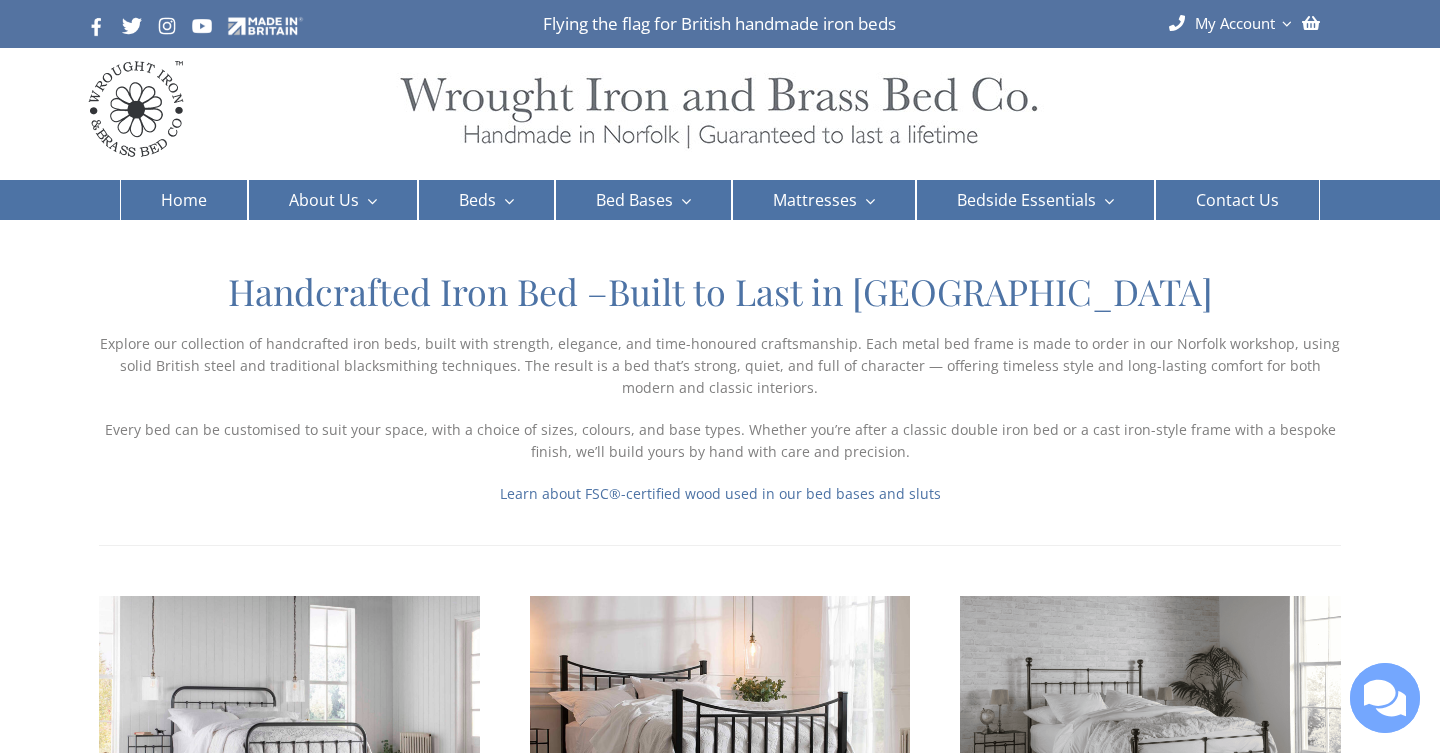 scroll, scrollTop: 0, scrollLeft: 0, axis: both 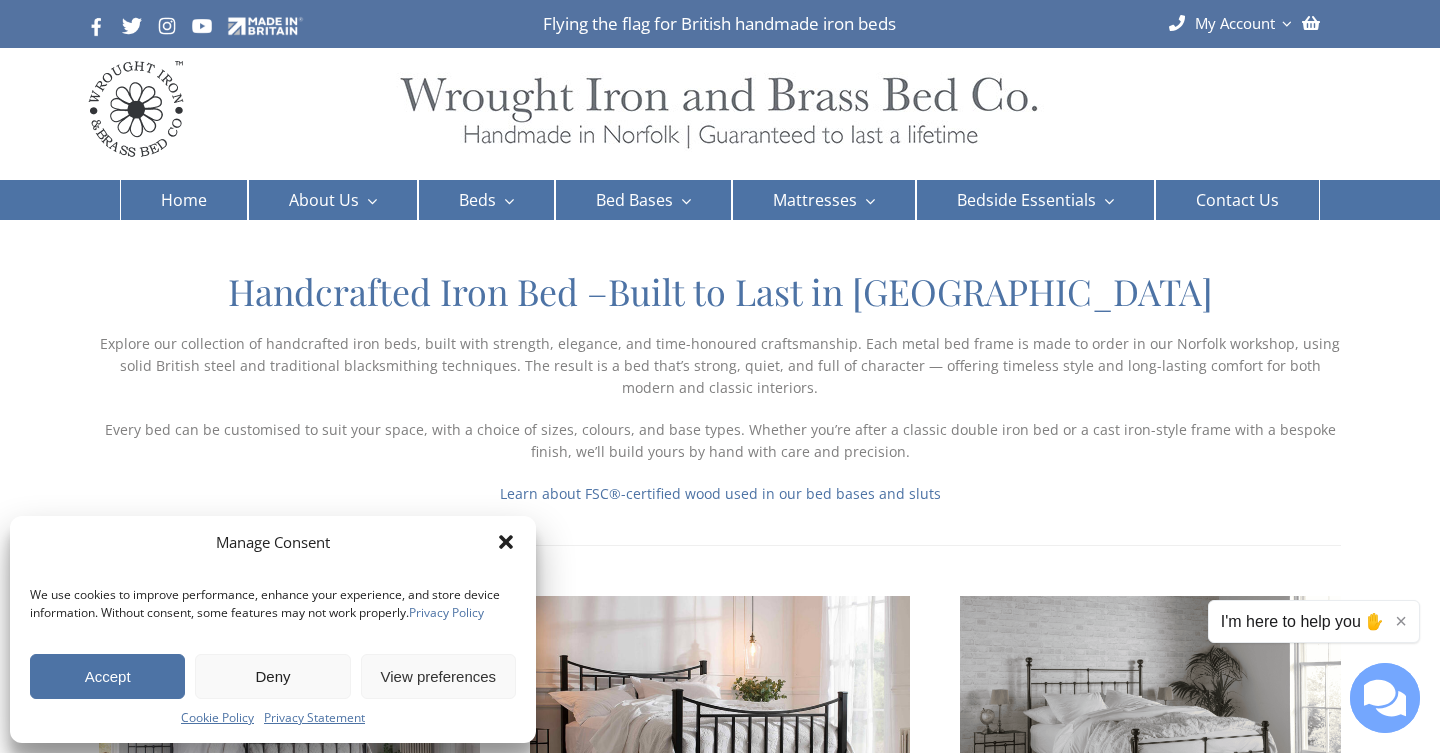 click 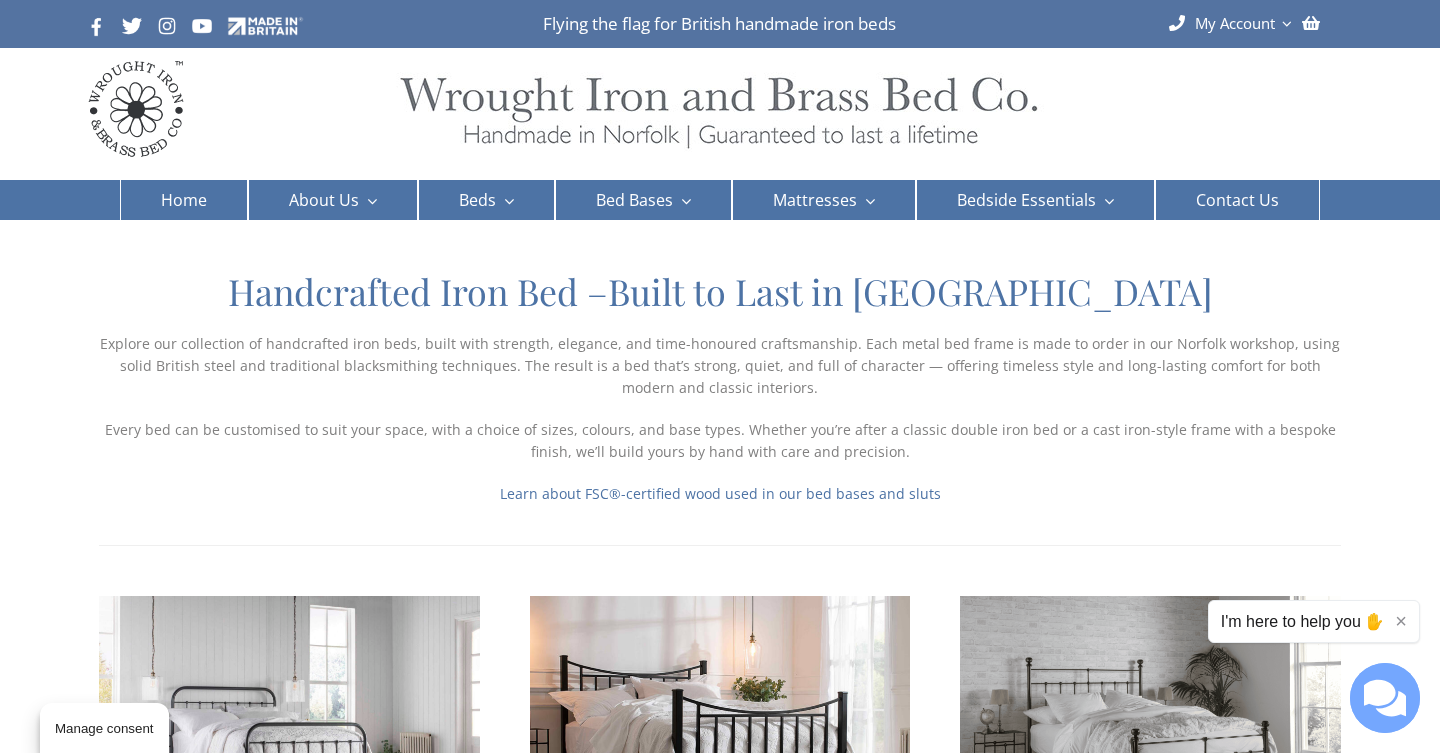 scroll, scrollTop: 0, scrollLeft: 0, axis: both 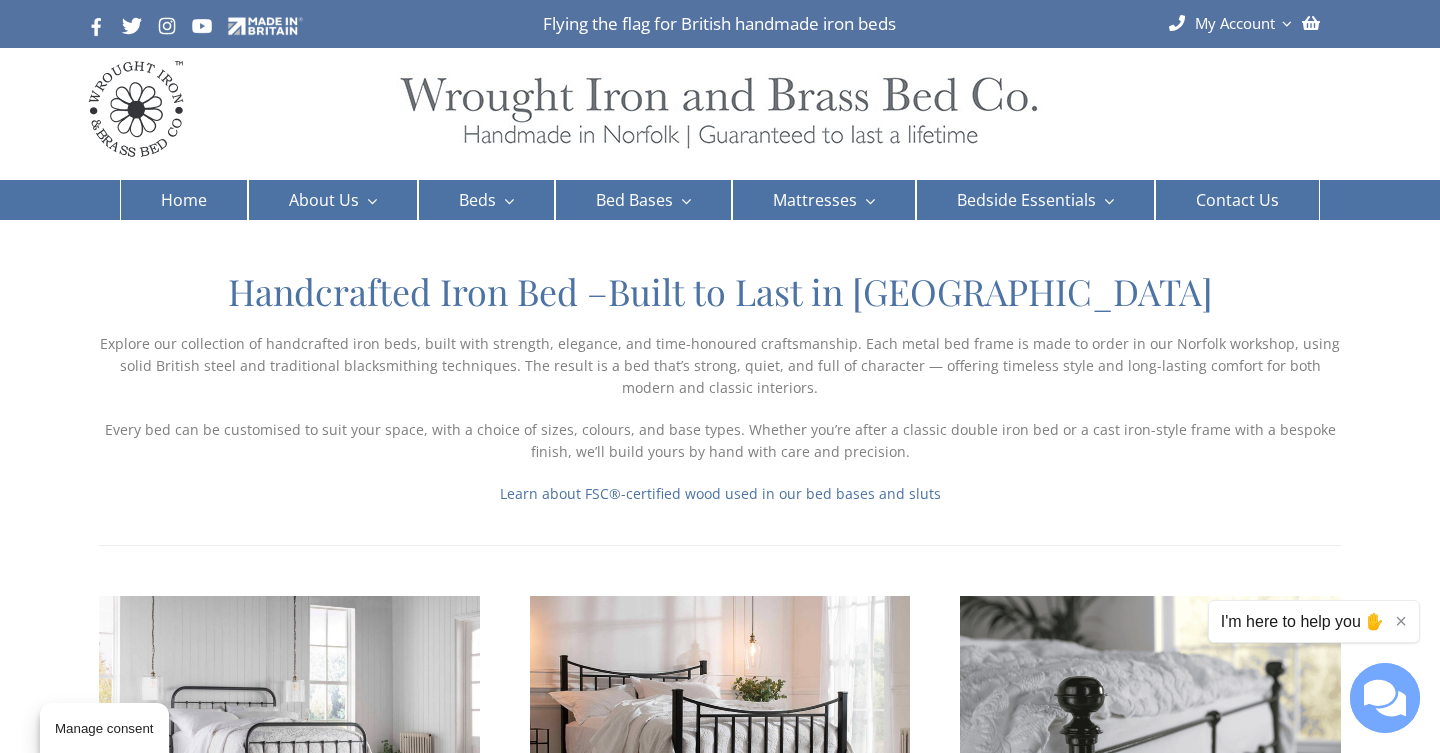 click on "Every bed can be customised to suit your space, with a choice of sizes, colours, and base types. Whether you’re after a classic double iron bed or a cast iron-style frame with a bespoke finish, we’ll build yours by hand with care and precision." at bounding box center [720, 441] 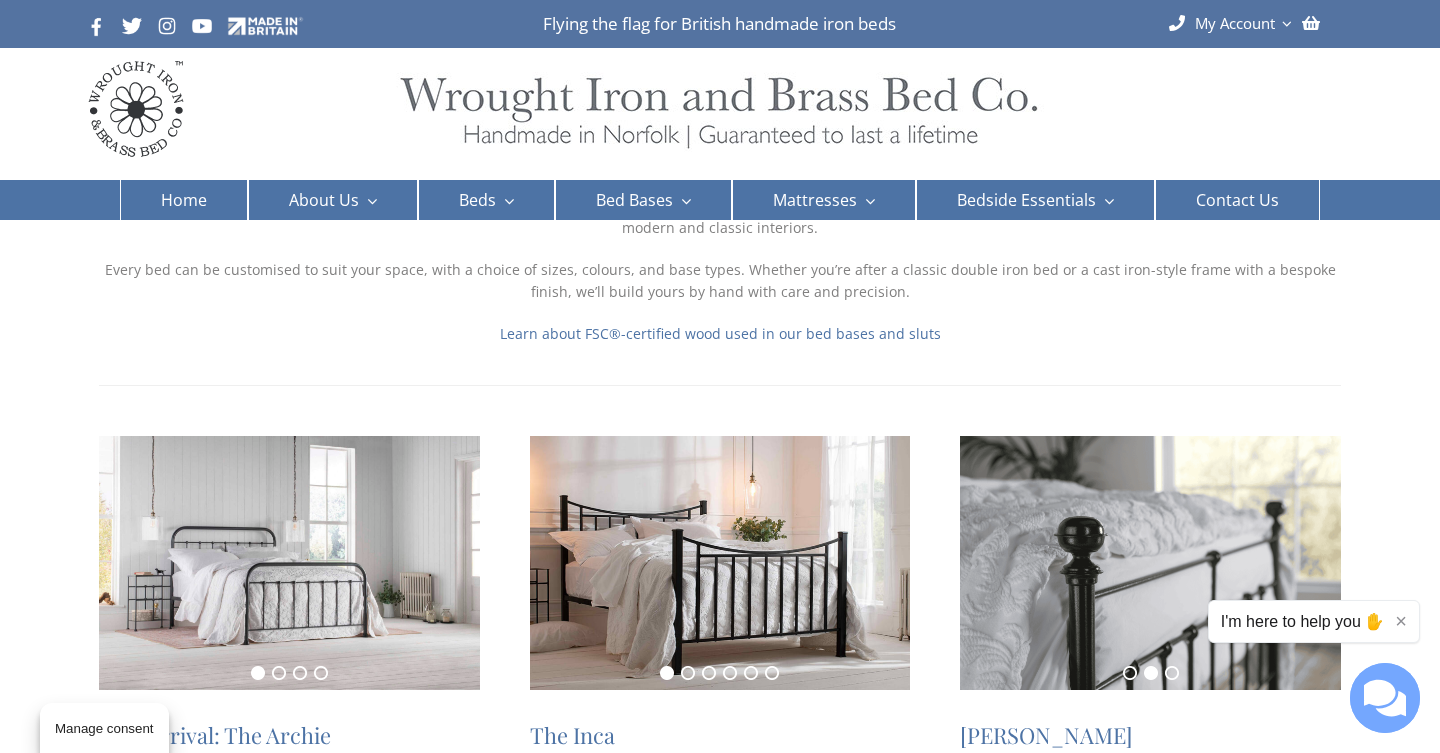 scroll, scrollTop: 210, scrollLeft: 0, axis: vertical 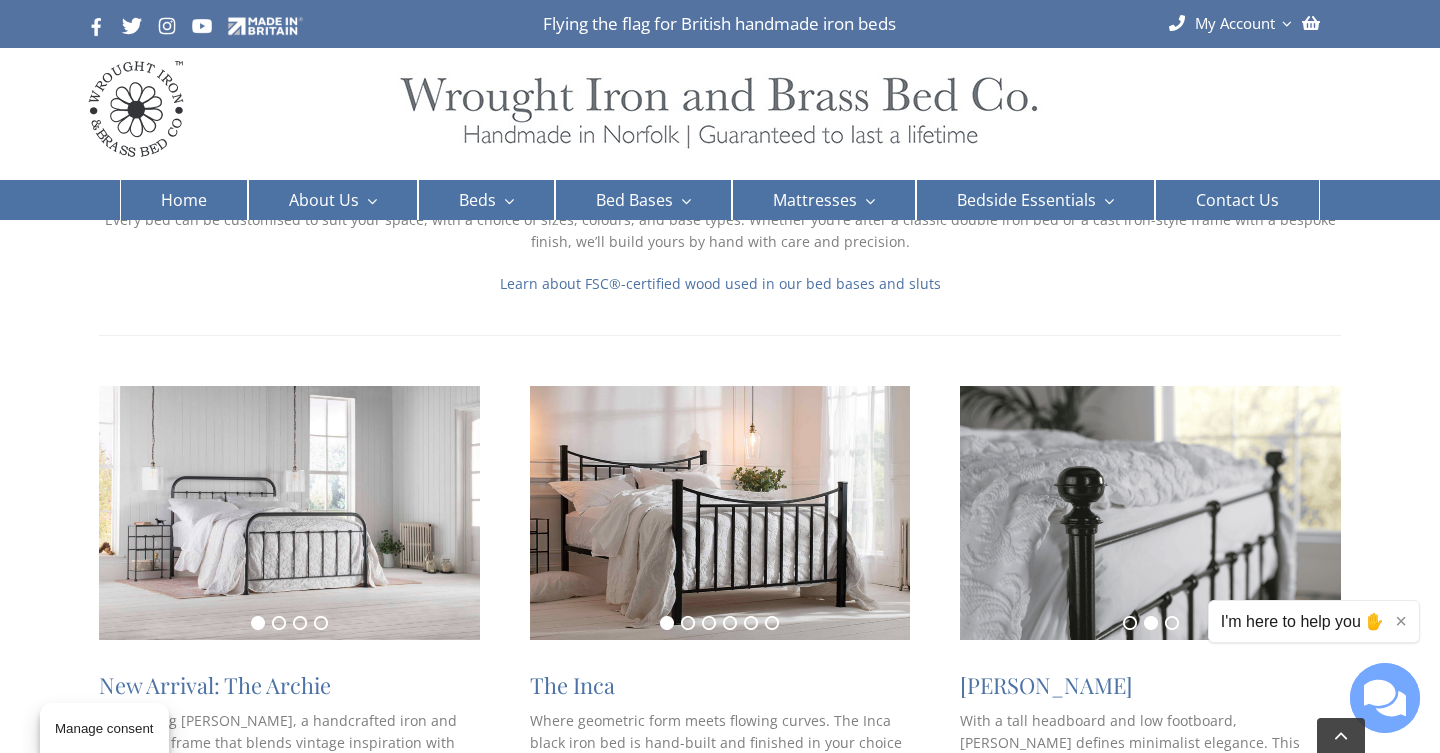 click on "Handcrafted Iron Bed –  Built to Last in Britain
Explore our collection of handcrafted iron beds, built with strength, elegance, and time-honoured craftsmanship. Each metal bed frame is made to order in our Norfolk workshop, using solid British steel and traditional blacksmithing techniques. The result is a bed that’s strong, quiet, and full of character — offering timeless style and long-lasting comfort for both modern and classic interiors.
Every bed can be customised to suit your space, with a choice of sizes, colours, and base types. Whether you’re after a classic double iron bed or a cast iron-style frame with a bespoke finish, we’ll build yours by hand with care and precision.
Learn about FSC ® -certified wood used in our bed bases and sluts" at bounding box center [720, 213] 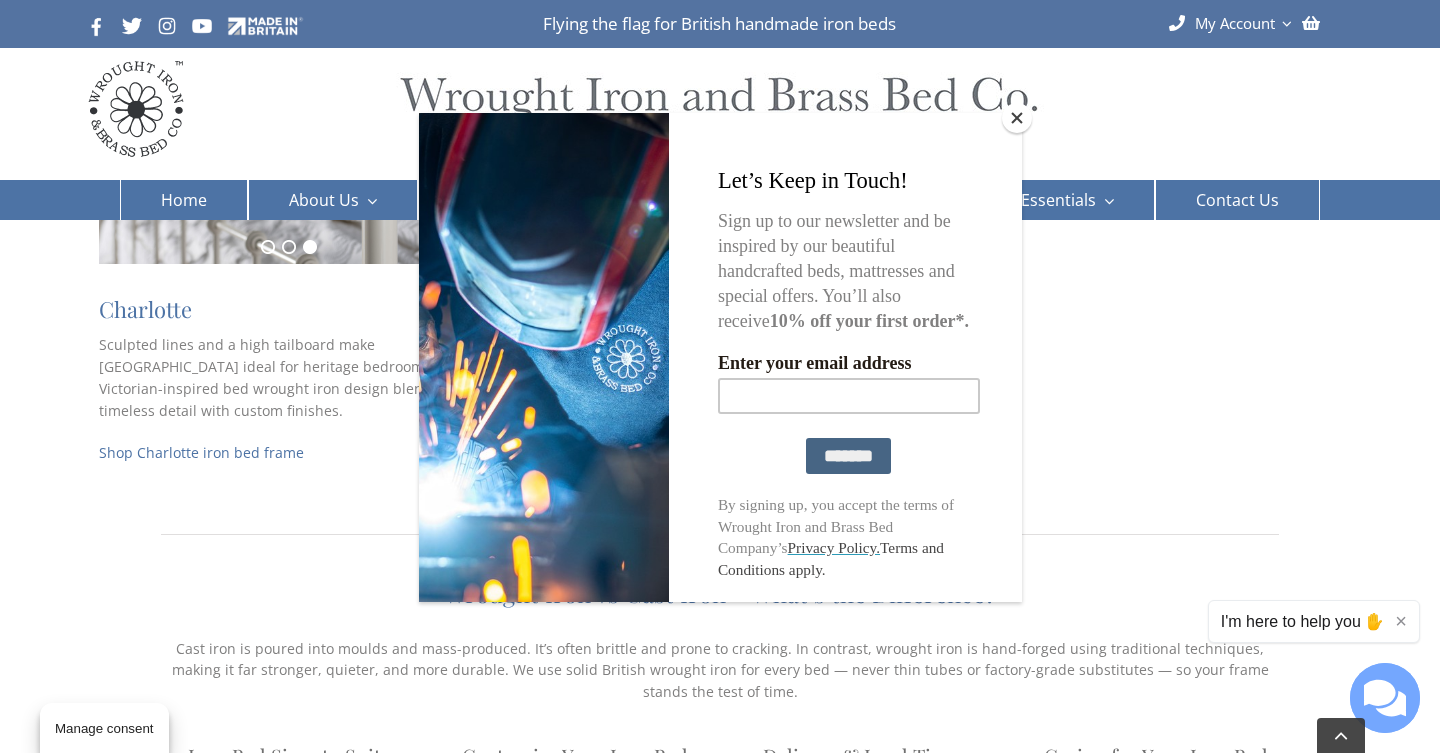 scroll, scrollTop: 2299, scrollLeft: 0, axis: vertical 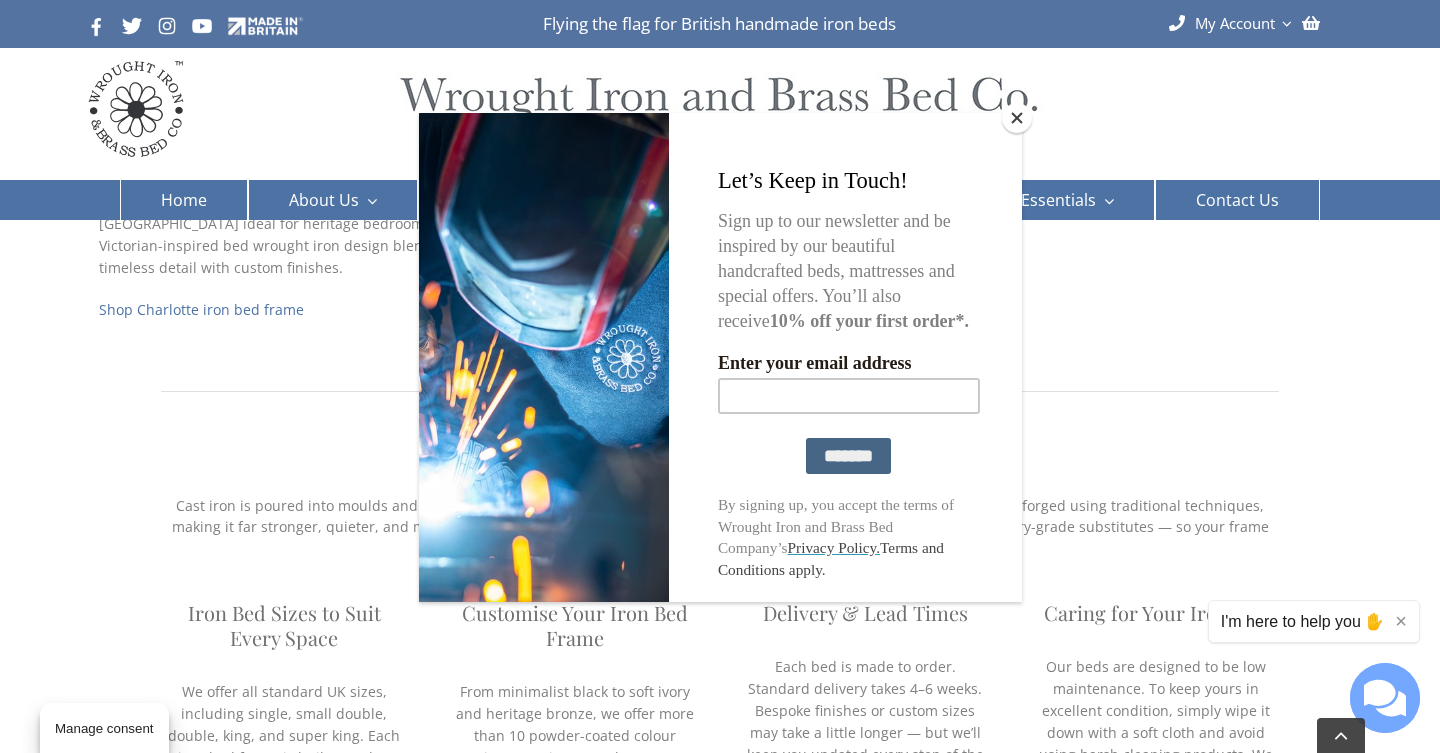 click at bounding box center (1017, 118) 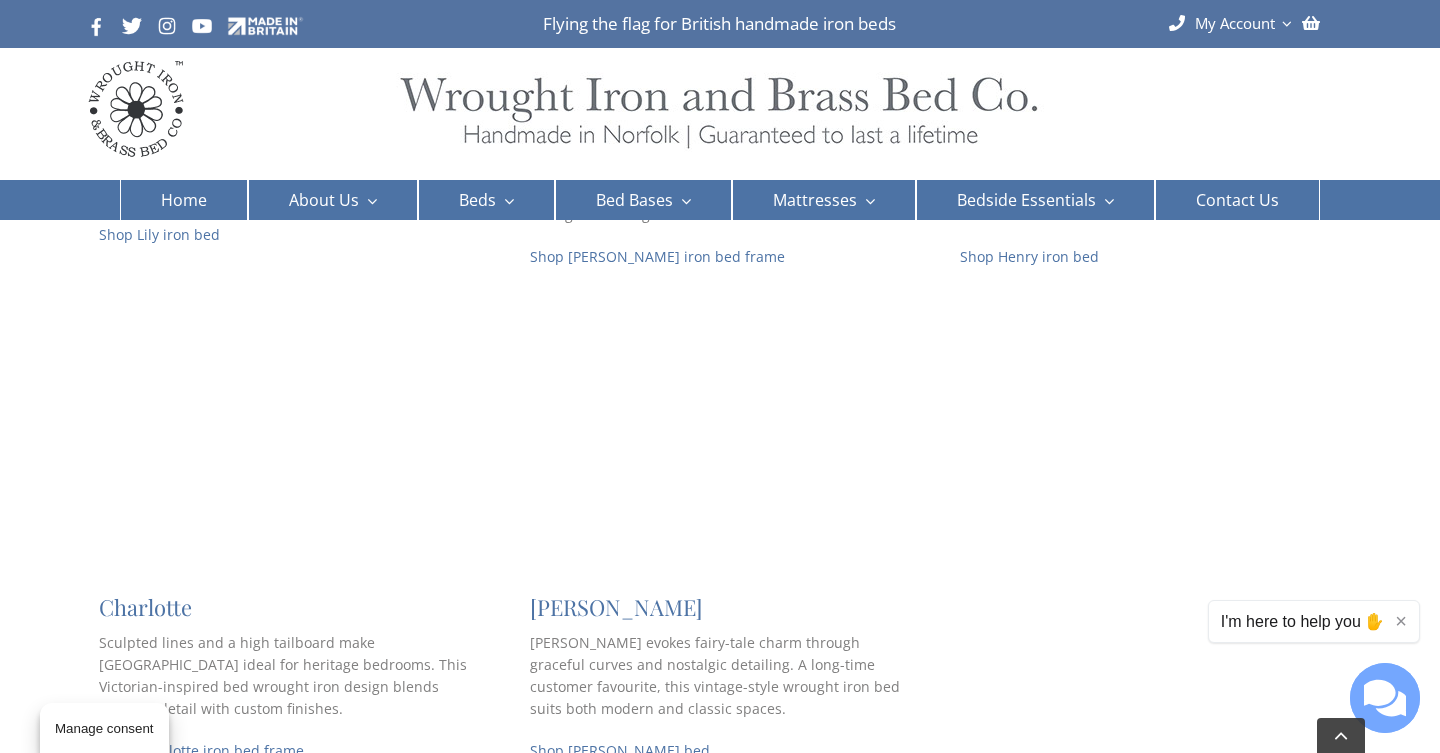 scroll, scrollTop: 1840, scrollLeft: 0, axis: vertical 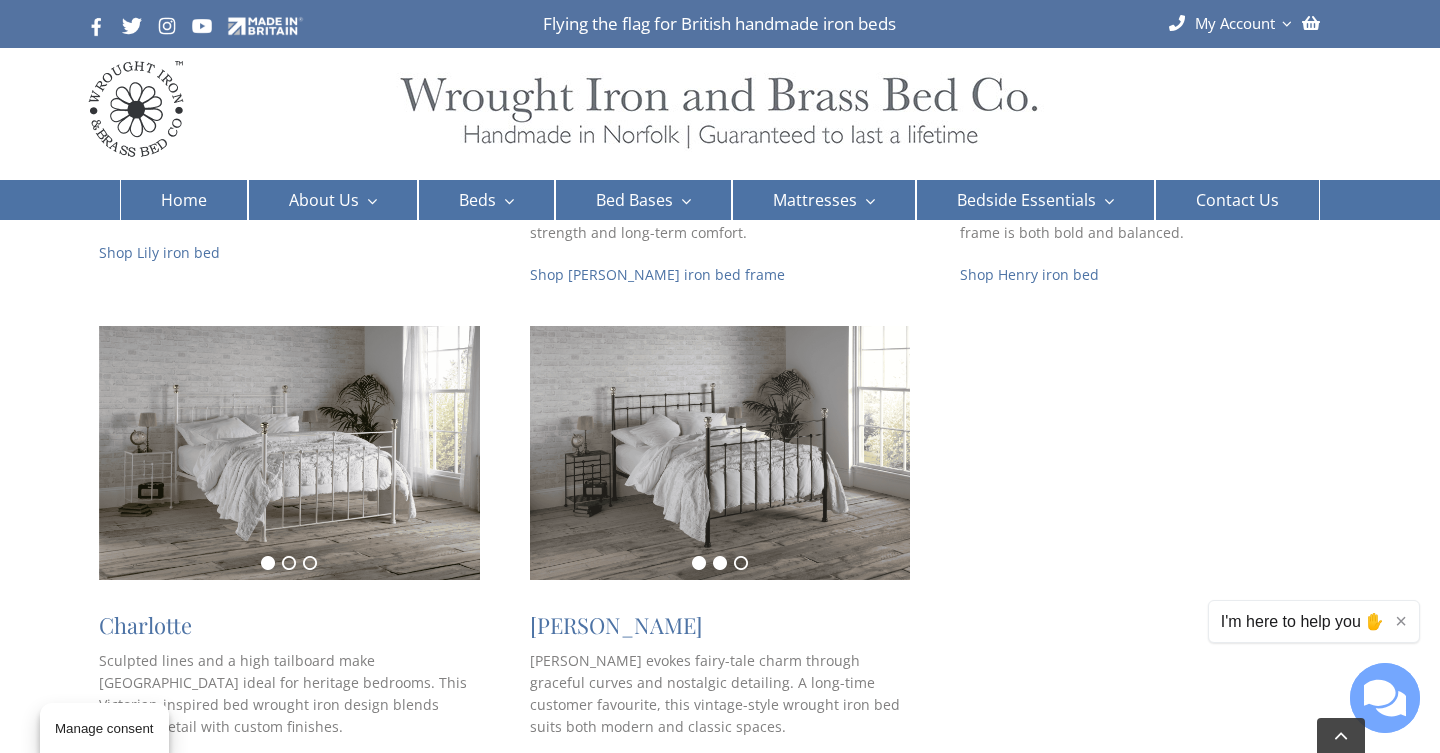 click on "2" at bounding box center (720, 563) 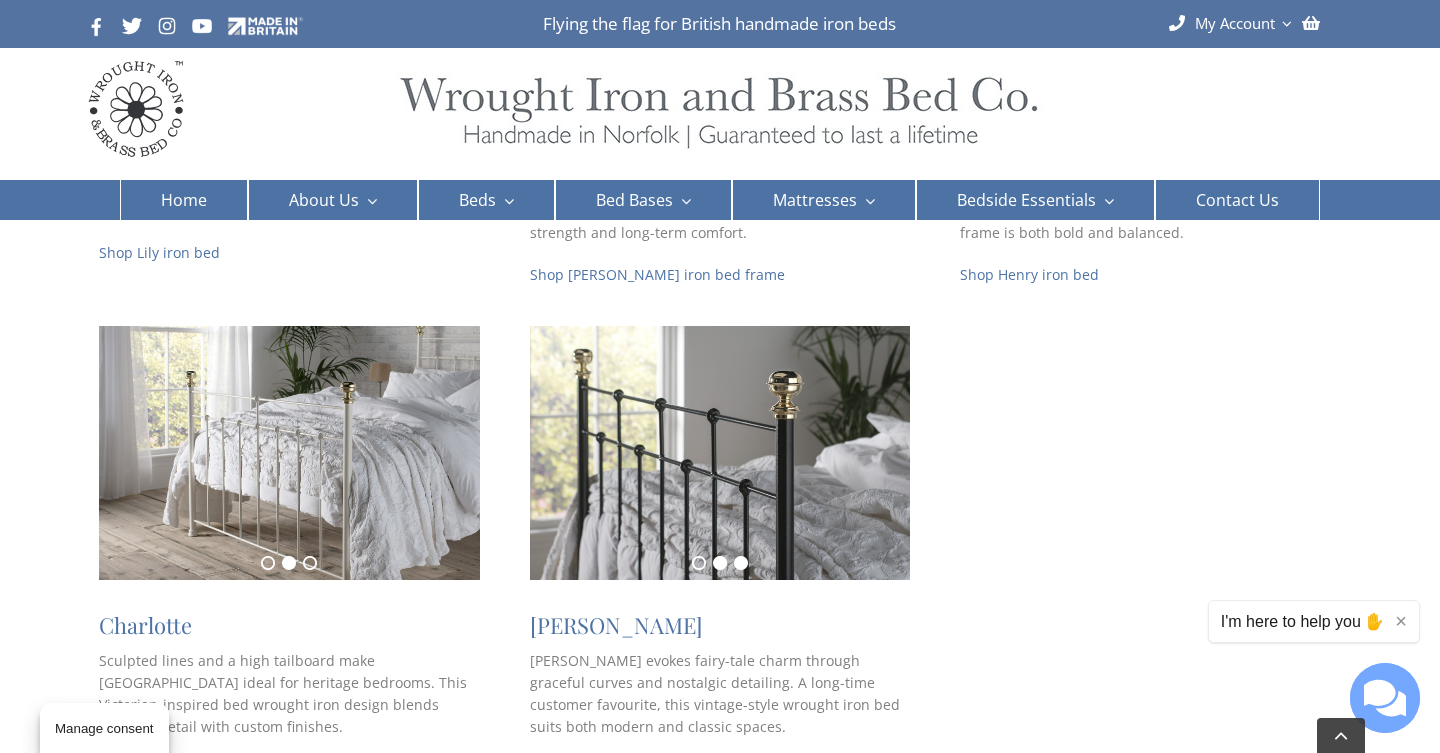 click on "3" at bounding box center [741, 563] 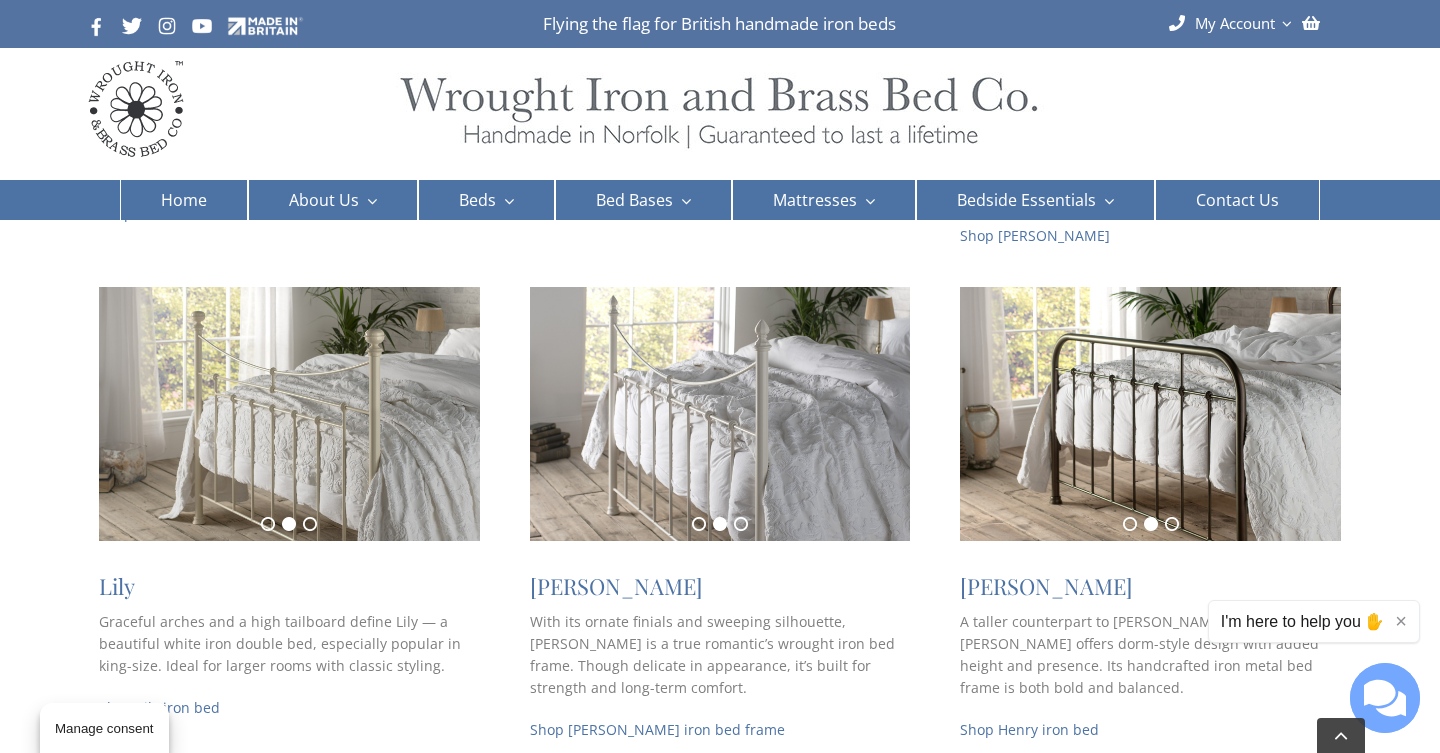 scroll, scrollTop: 1351, scrollLeft: 0, axis: vertical 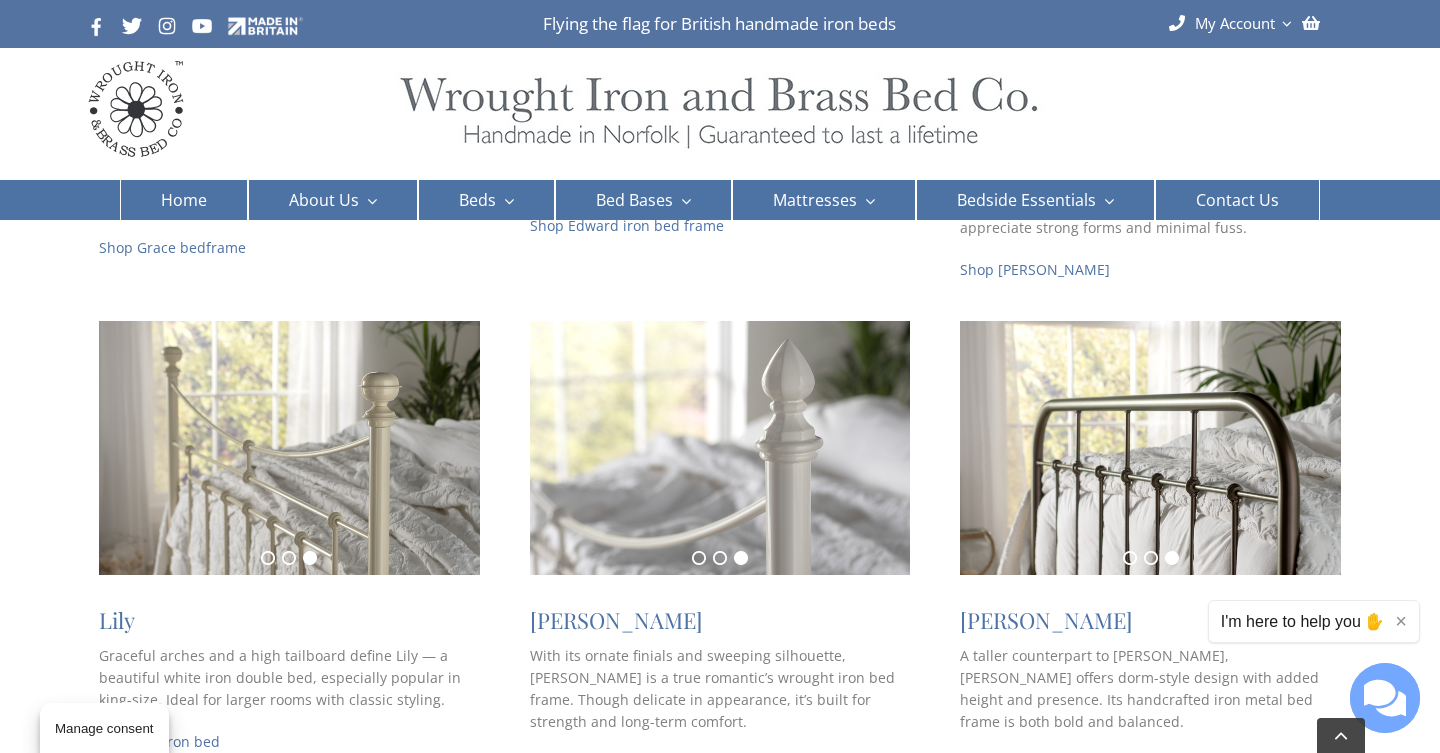click on "3" at bounding box center (1172, 558) 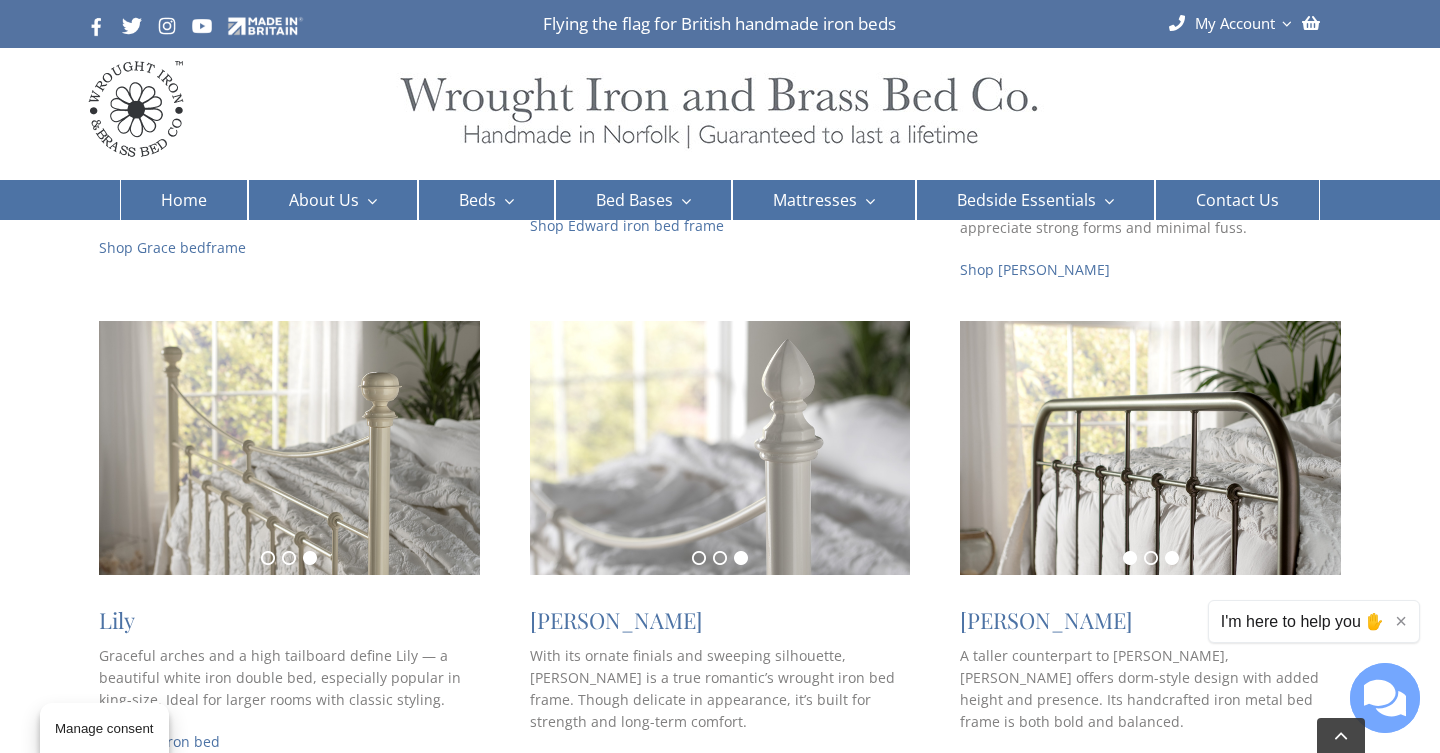 click on "1" at bounding box center (1130, 558) 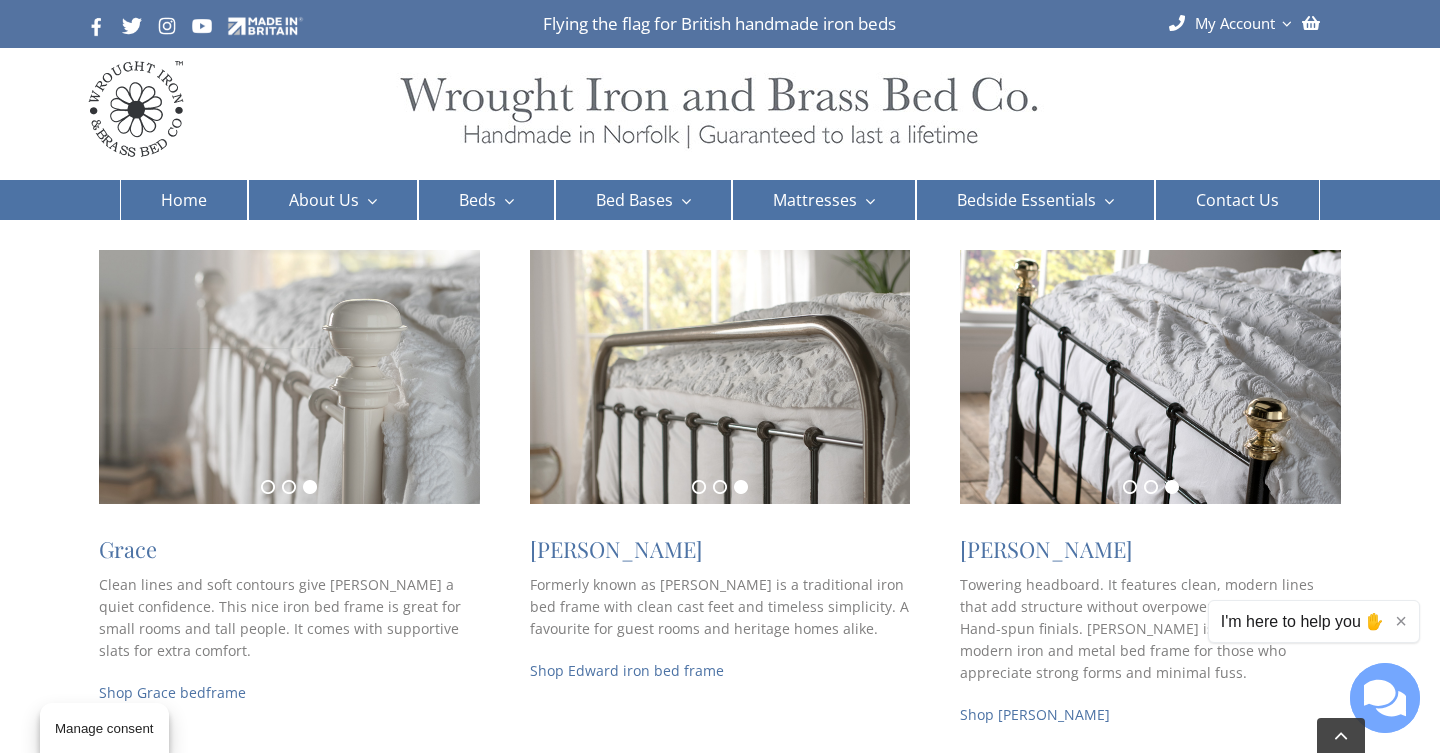 scroll, scrollTop: 923, scrollLeft: 0, axis: vertical 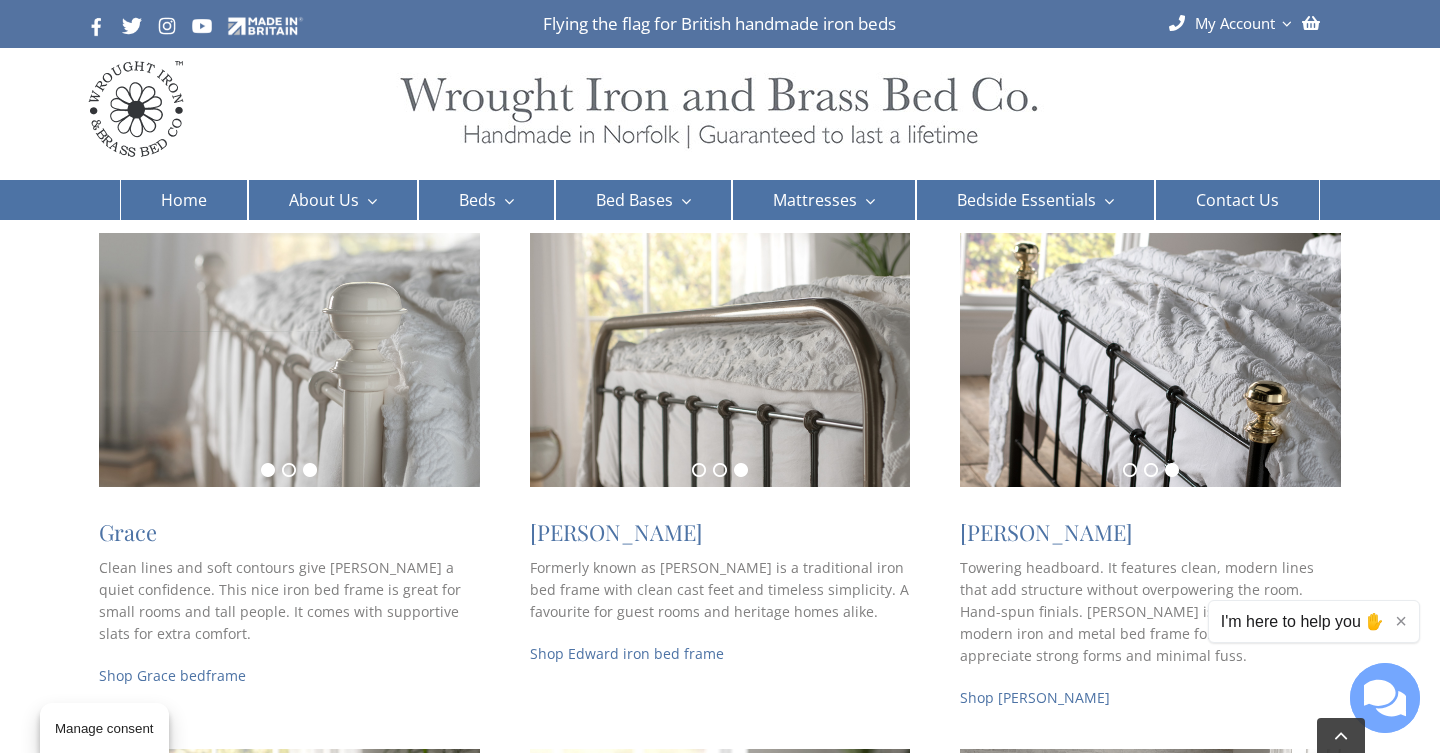 click on "1" at bounding box center (268, 470) 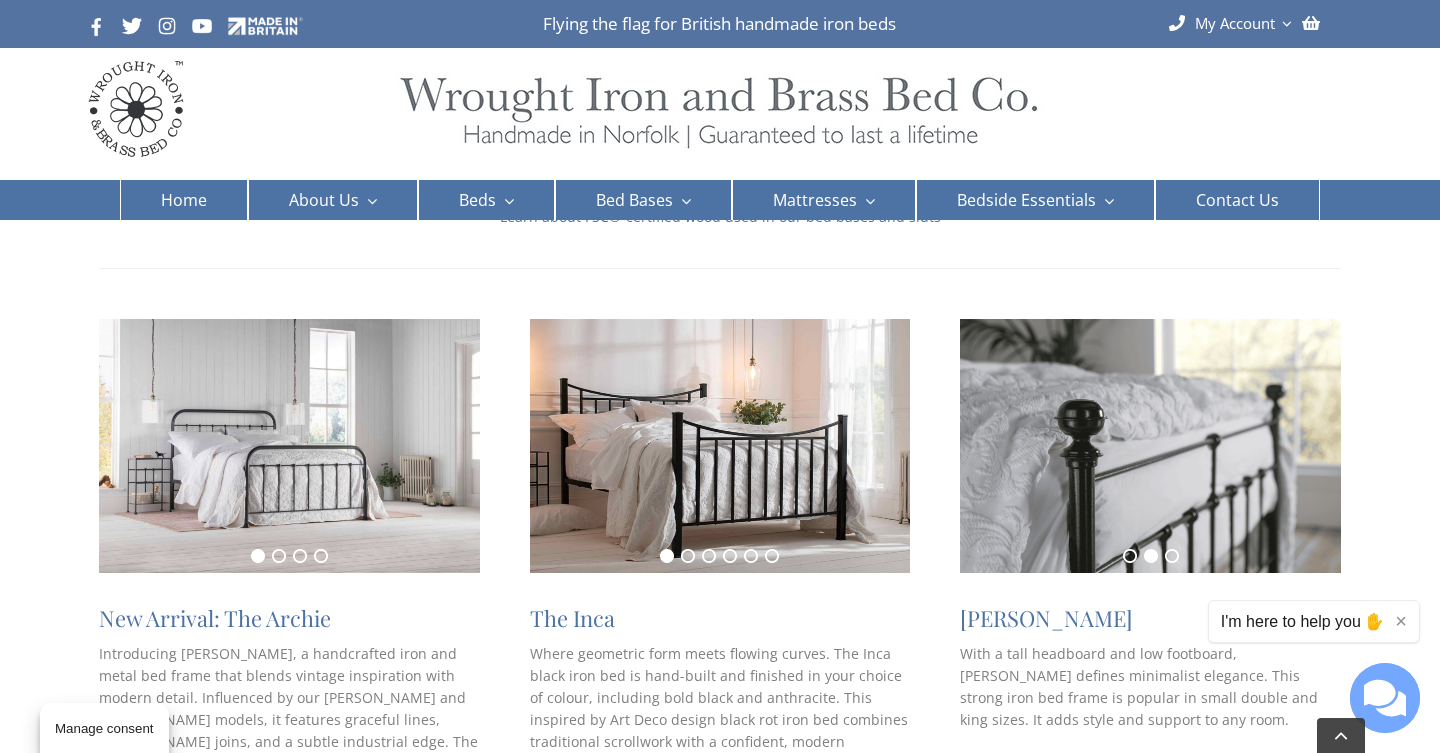 scroll, scrollTop: 285, scrollLeft: 0, axis: vertical 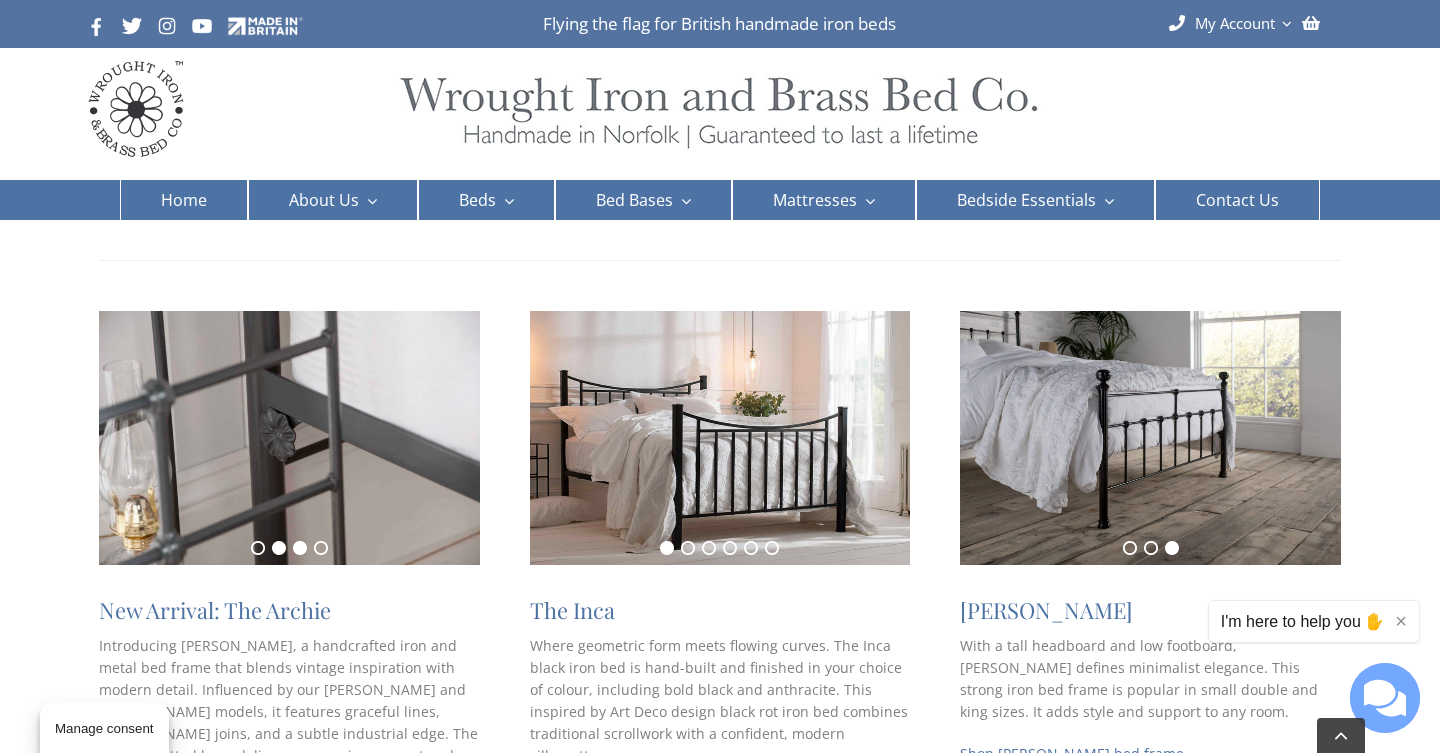 click on "3" at bounding box center [300, 548] 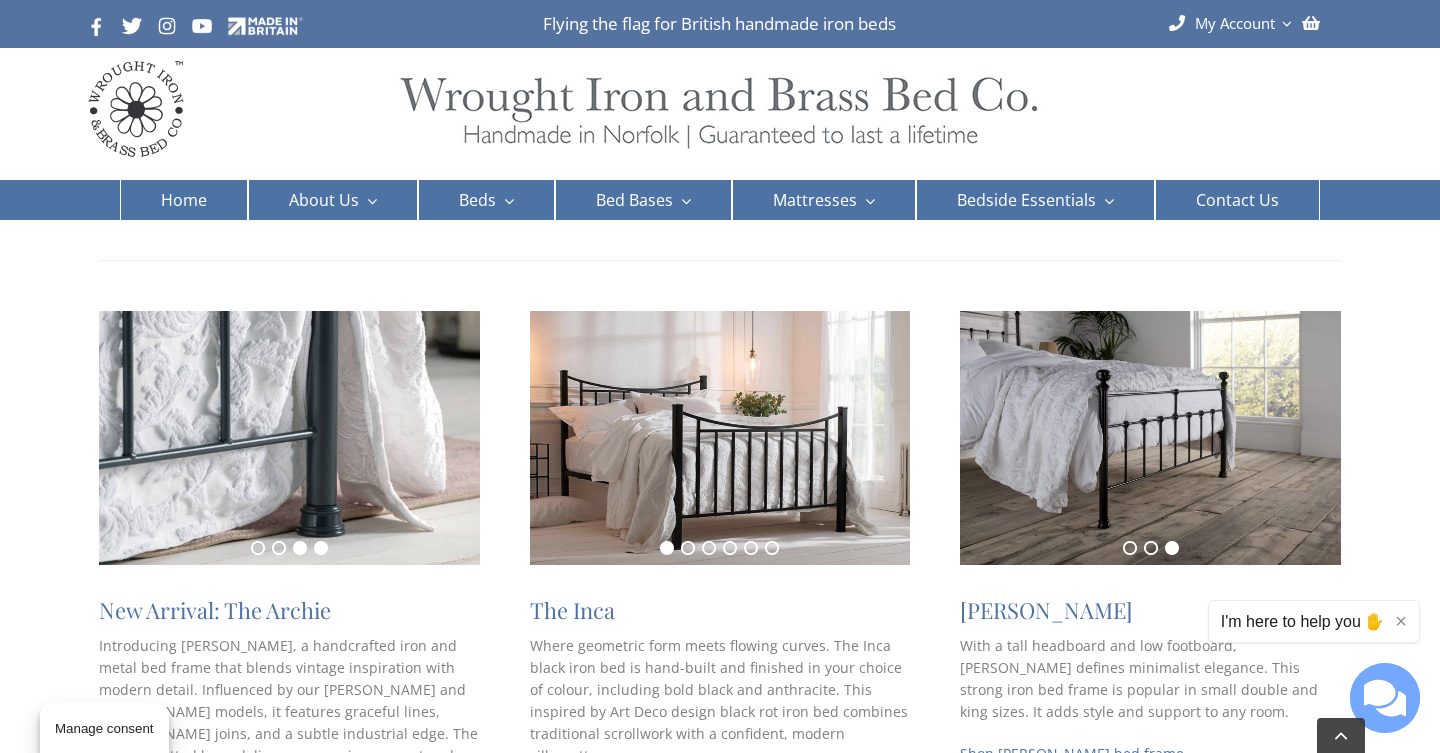 click on "4" at bounding box center (321, 548) 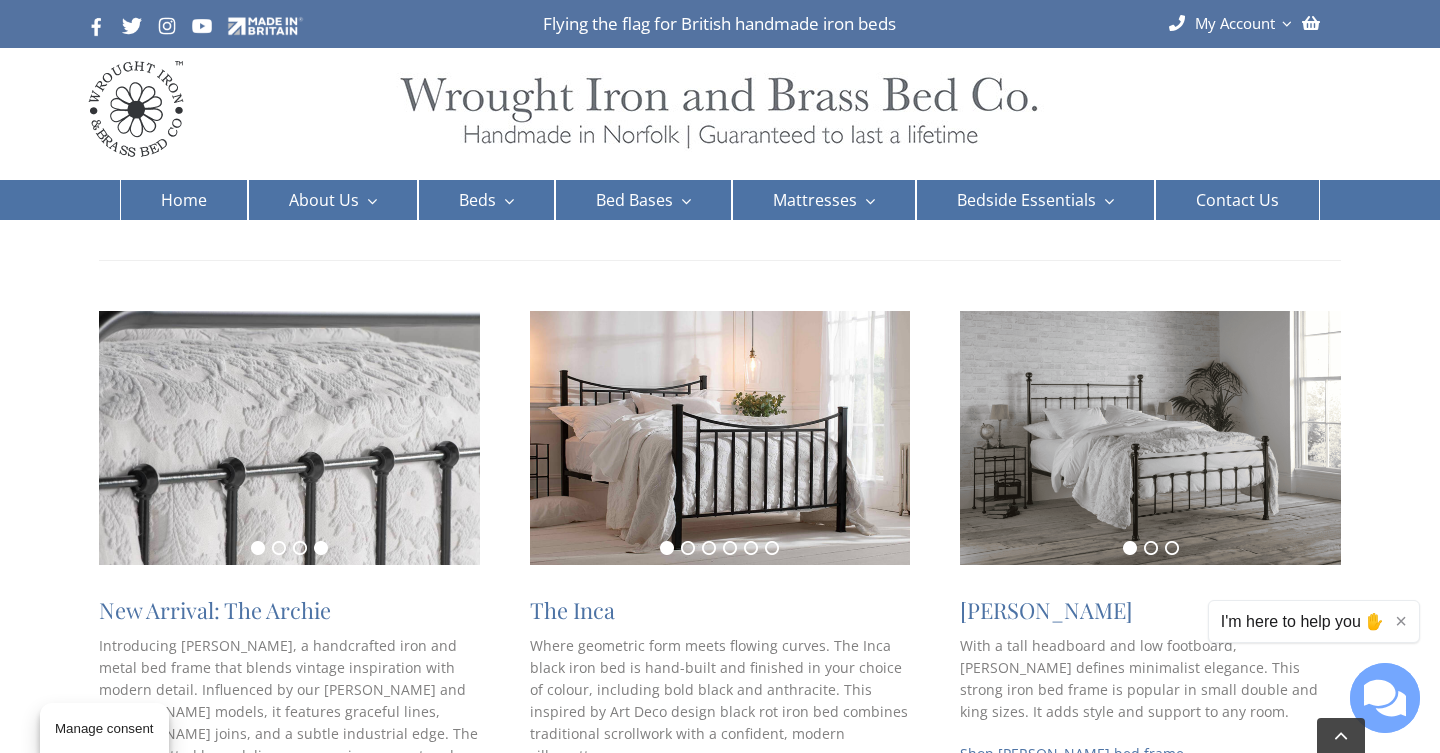 click on "1" at bounding box center (258, 548) 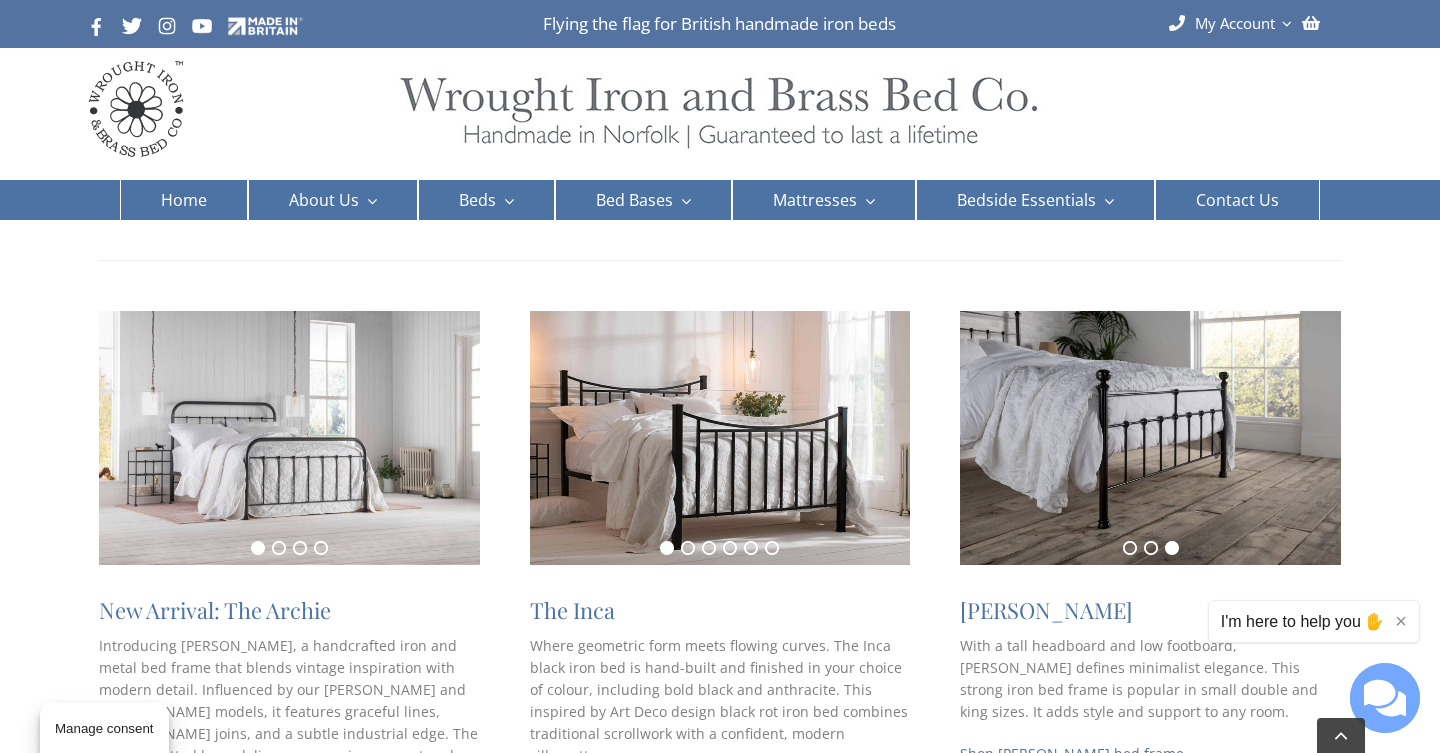 click on "Iron Beds
Handcrafted Iron Bed –  Built to Last in Britain
Explore our collection of handcrafted iron beds, built with strength, elegance, and time-honoured craftsmanship. Each metal bed frame is made to order in our Norfolk workshop, using solid British steel and traditional blacksmithing techniques. The result is a bed that’s strong, quiet, and full of character — offering timeless style and long-lasting comfort for both modern and classic interiors.
Every bed can be customised to suit your space, with a choice of sizes, colours, and base types. Whether you’re after a classic double iron bed or a cast iron-style frame with a bespoke finish, we’ll build yours by hand with care and precision.
Learn about FSC ® -certified wood used in our bed bases and sluts
1 2 3 4
New Arrival: The Archie
Shop the Archie handmade bed frame
1 2 3 4 5 6
The Inca
Shop Inca iron bed  frame
1 2 3
Sophie
Shop Sophie bed frame
1 2 3
Grace
frame" at bounding box center [720, 1875] 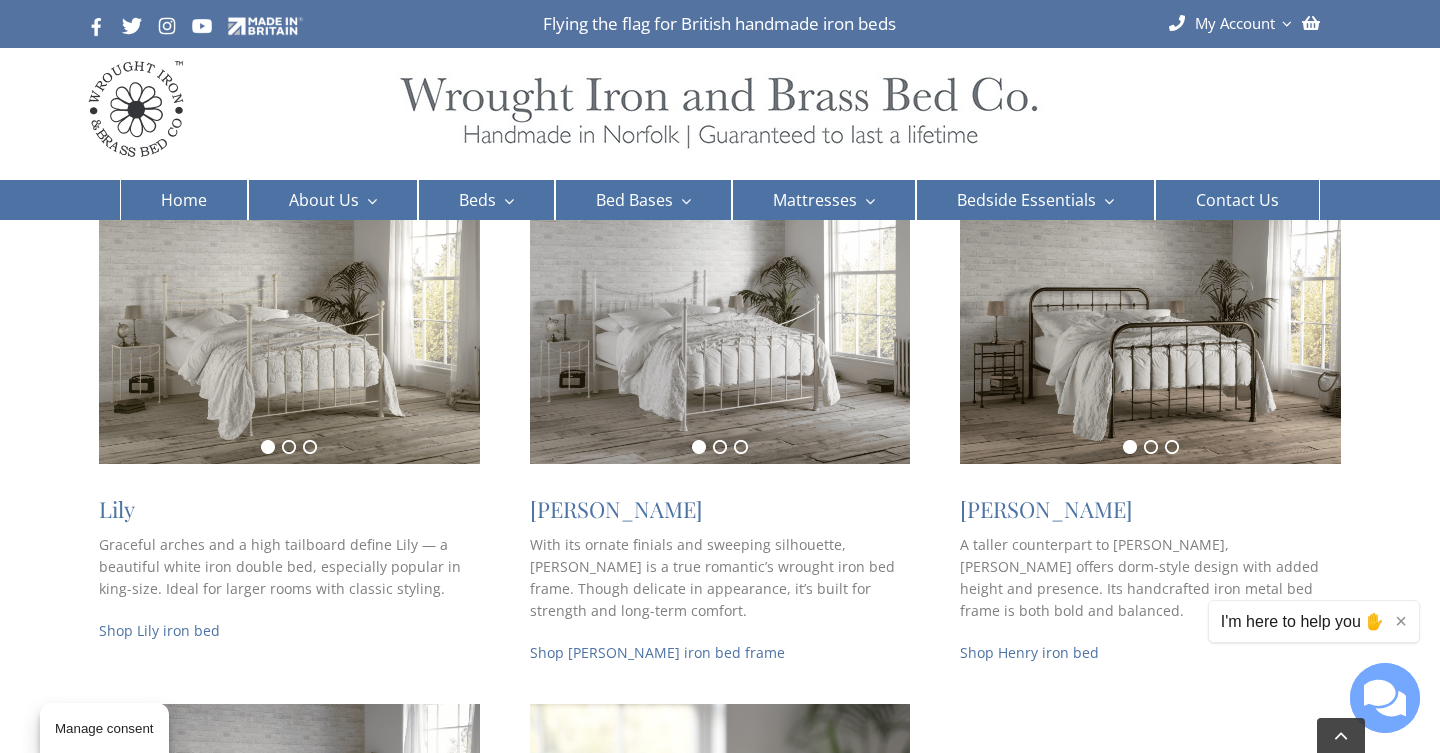scroll, scrollTop: 1388, scrollLeft: 0, axis: vertical 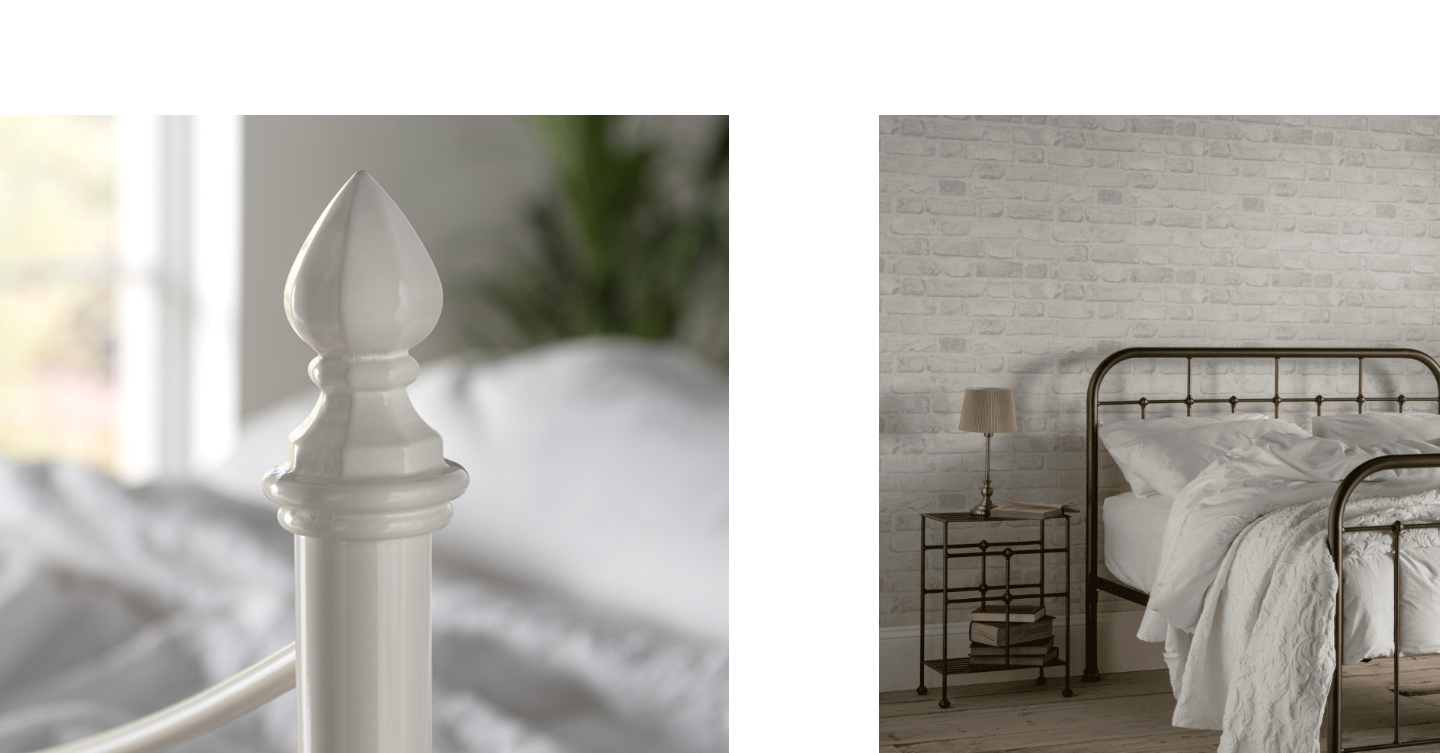 click at bounding box center [1150, 411] 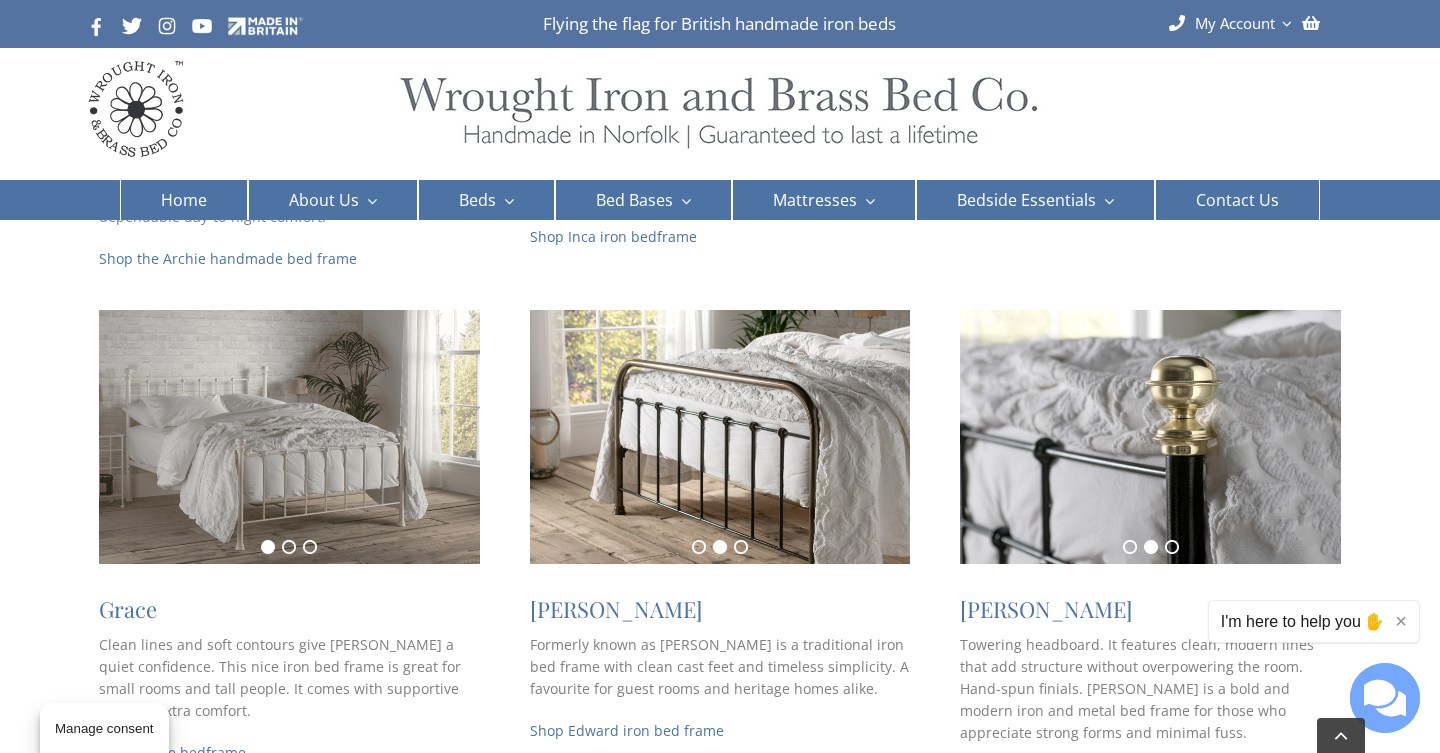 scroll, scrollTop: 811, scrollLeft: 0, axis: vertical 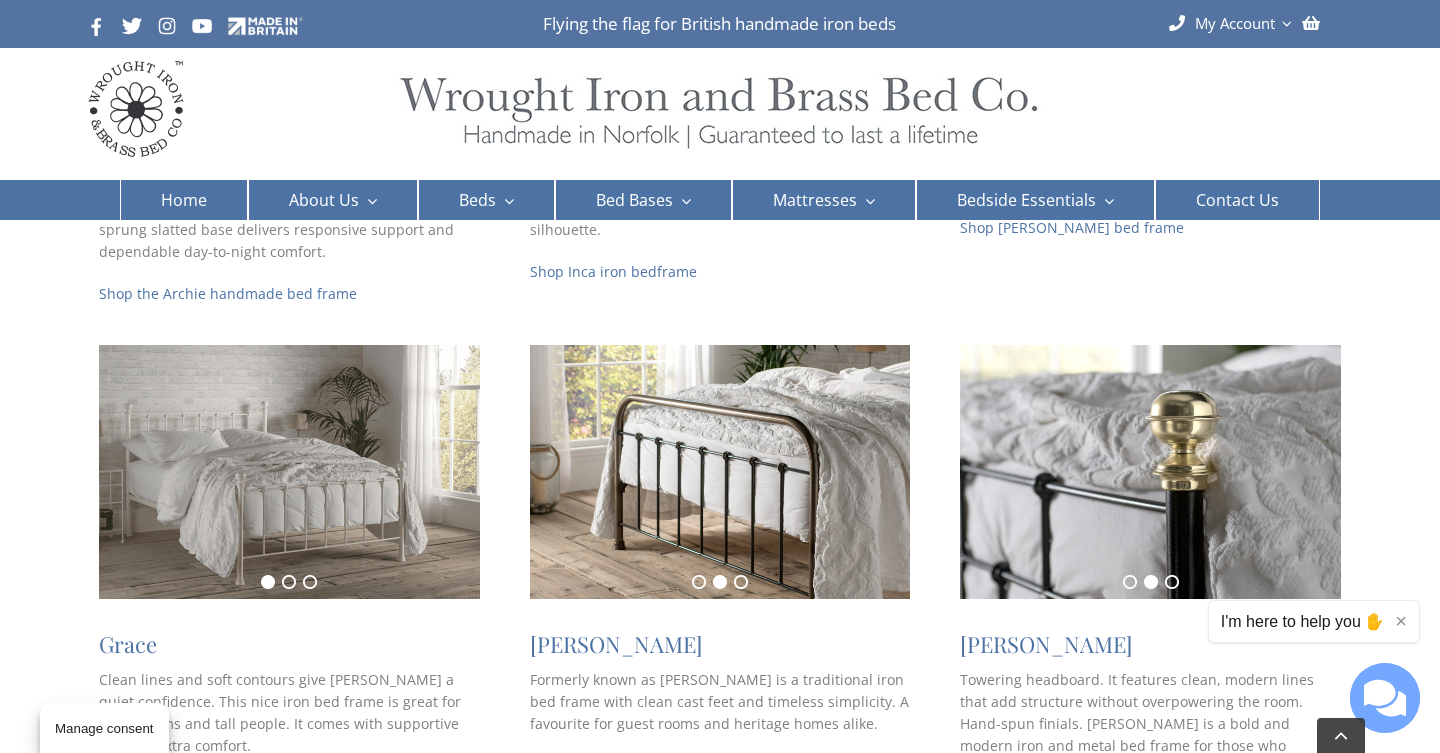 click at bounding box center [720, 472] 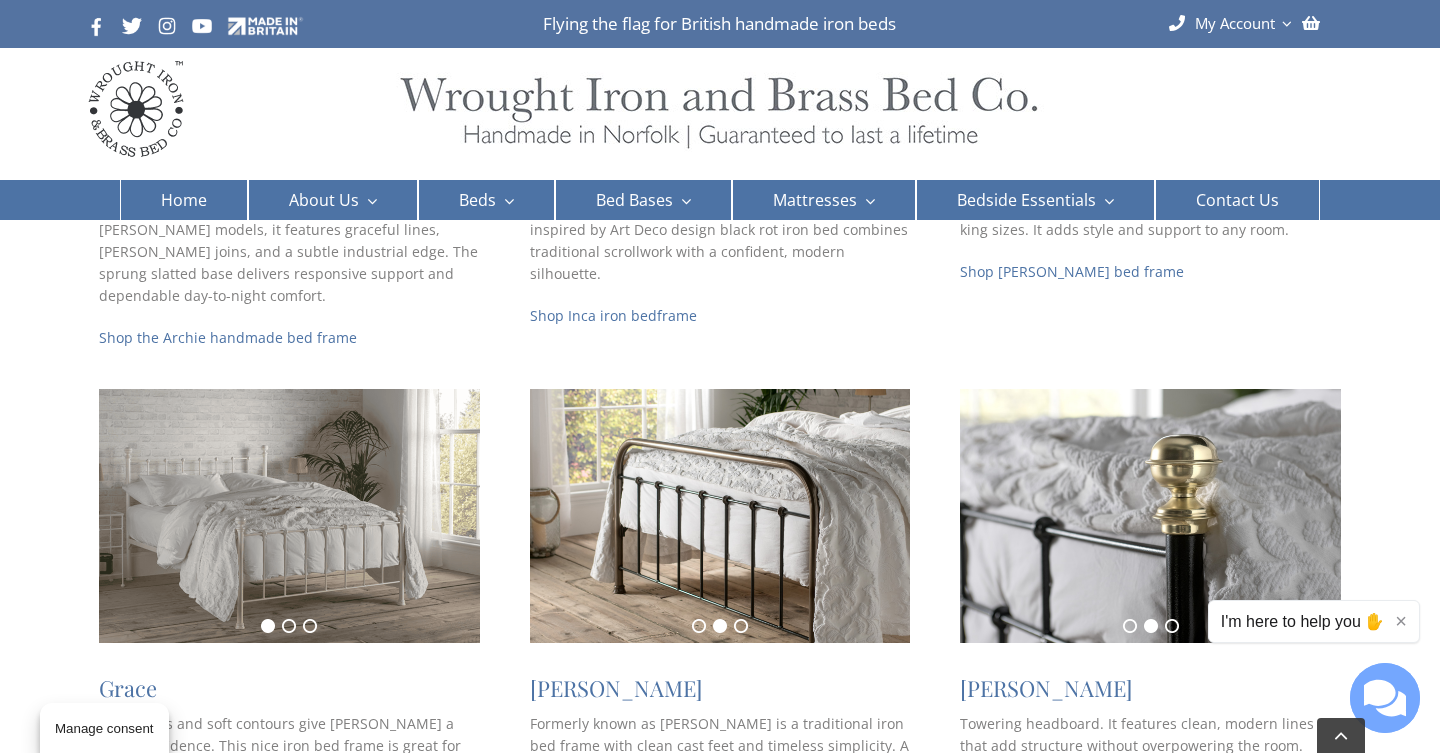 scroll, scrollTop: 777, scrollLeft: 0, axis: vertical 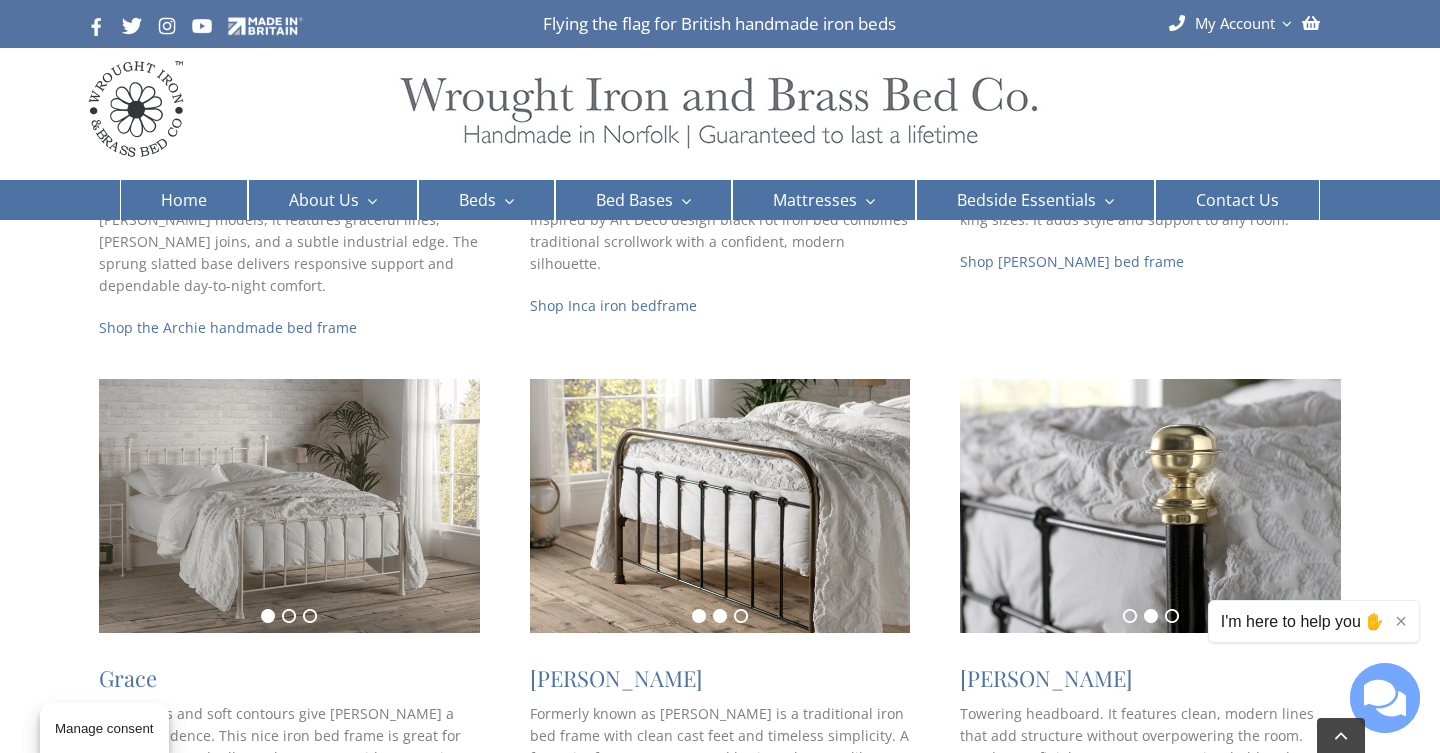 click on "1" at bounding box center [699, 616] 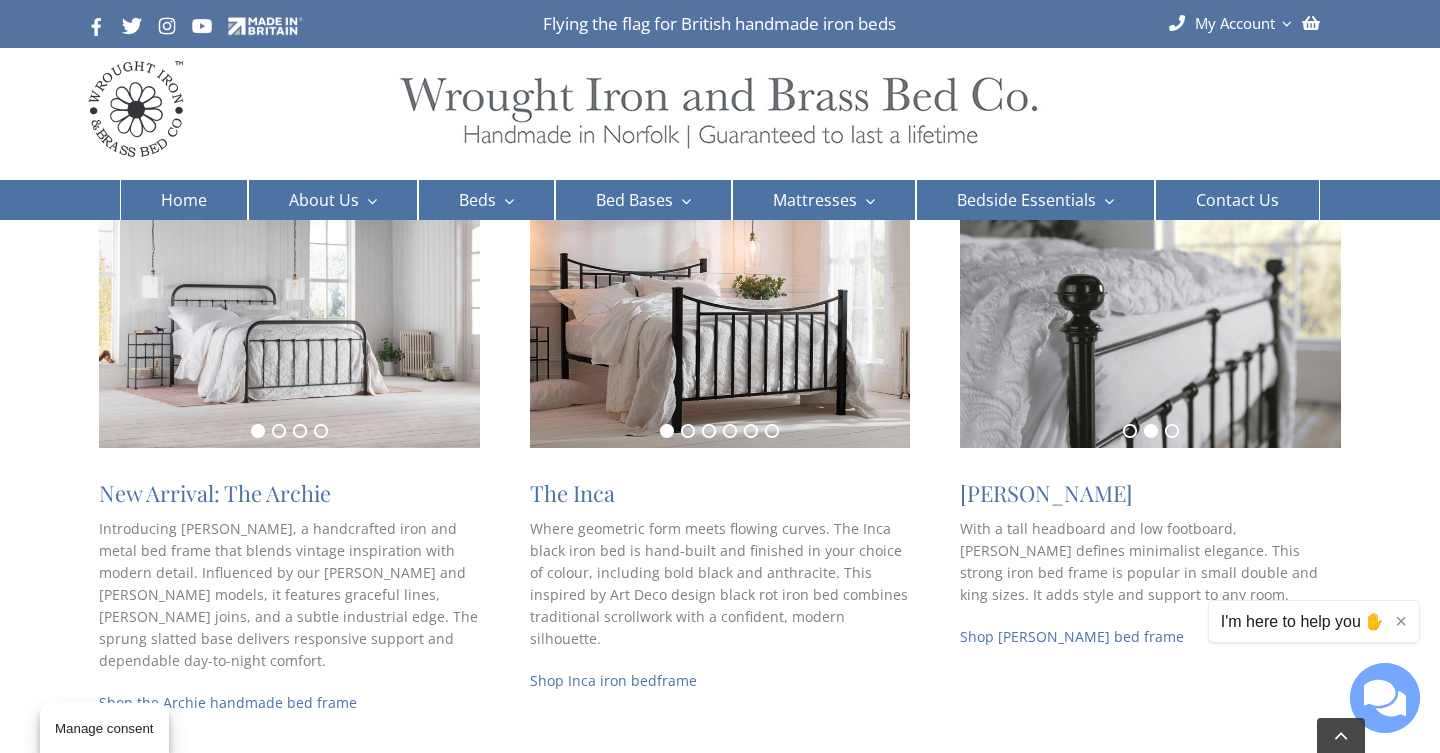 scroll, scrollTop: 319, scrollLeft: 0, axis: vertical 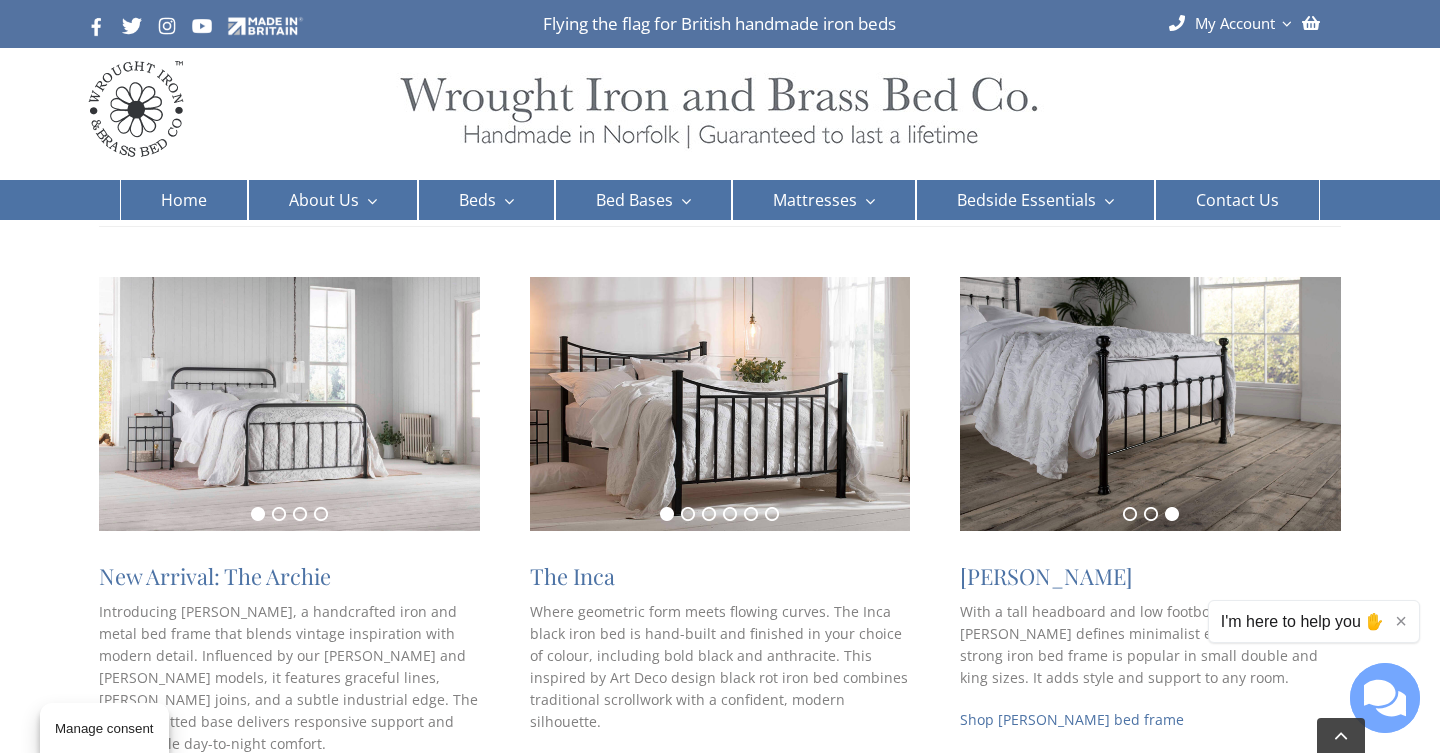 click at bounding box center (289, 404) 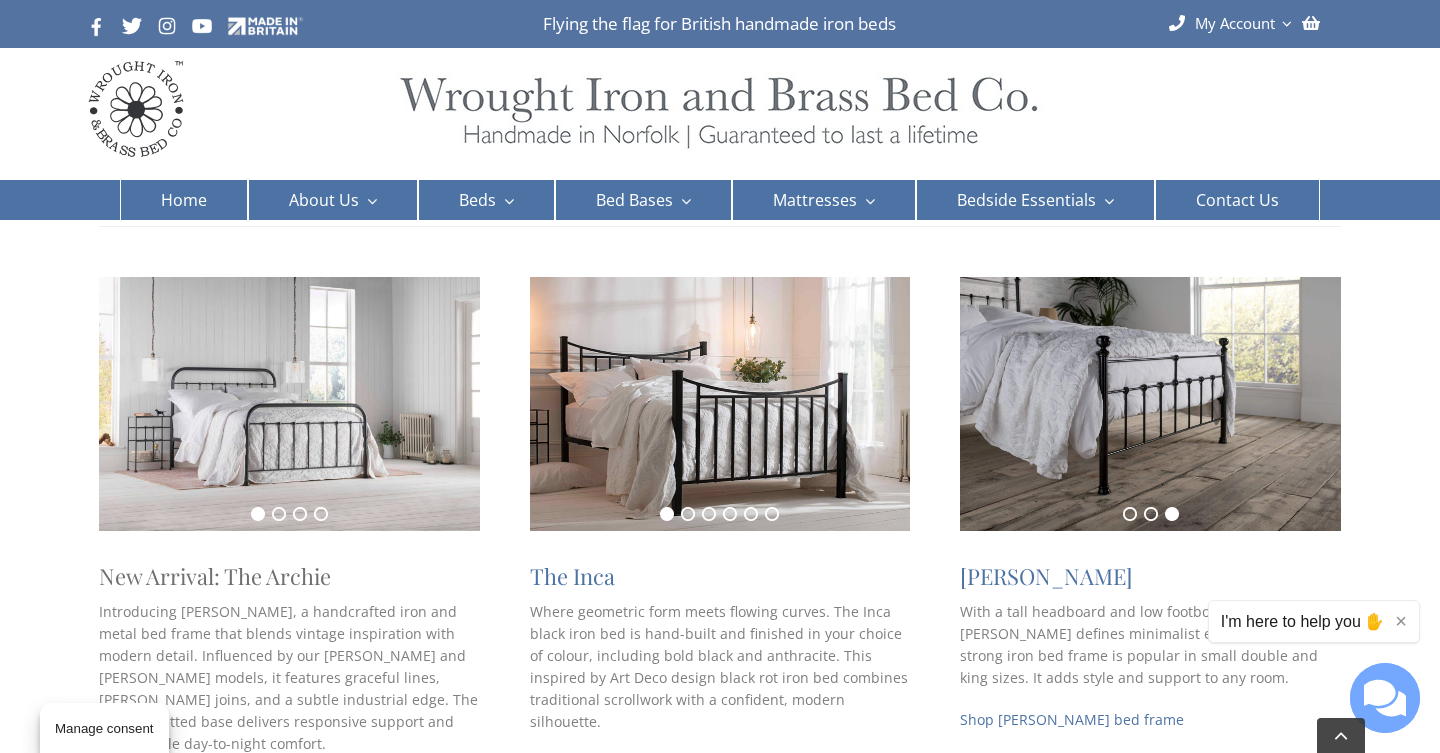 click on "New Arrival: The Archie" at bounding box center [215, 576] 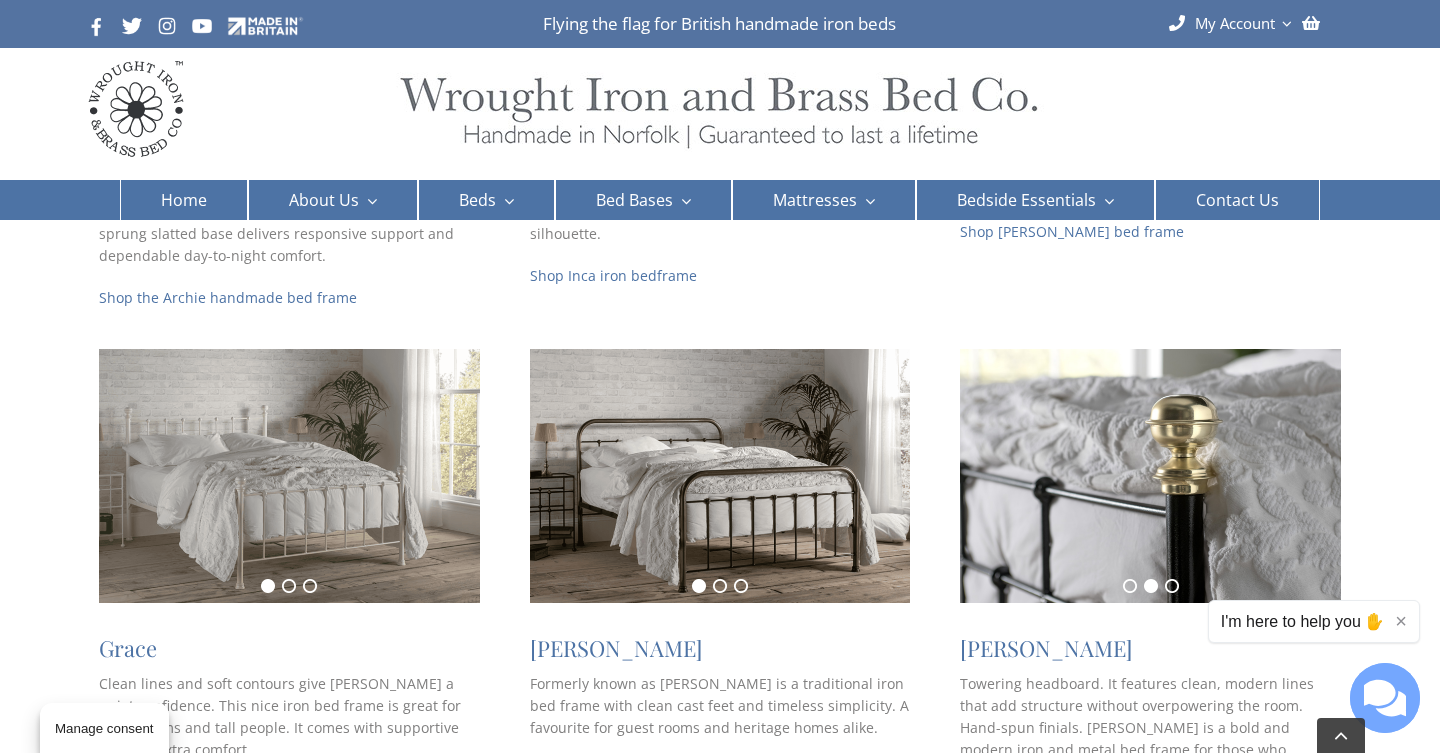 scroll, scrollTop: 813, scrollLeft: 0, axis: vertical 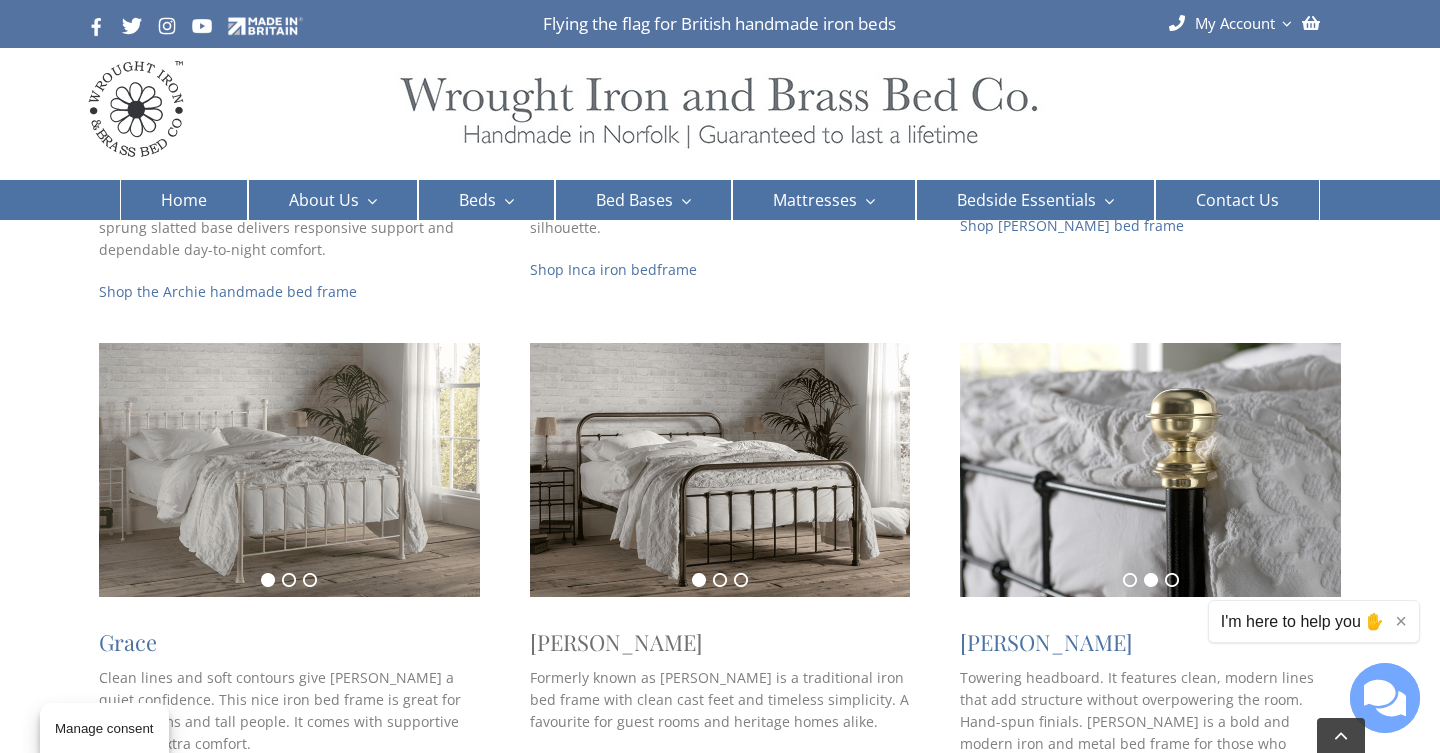click on "[PERSON_NAME]" at bounding box center [616, 642] 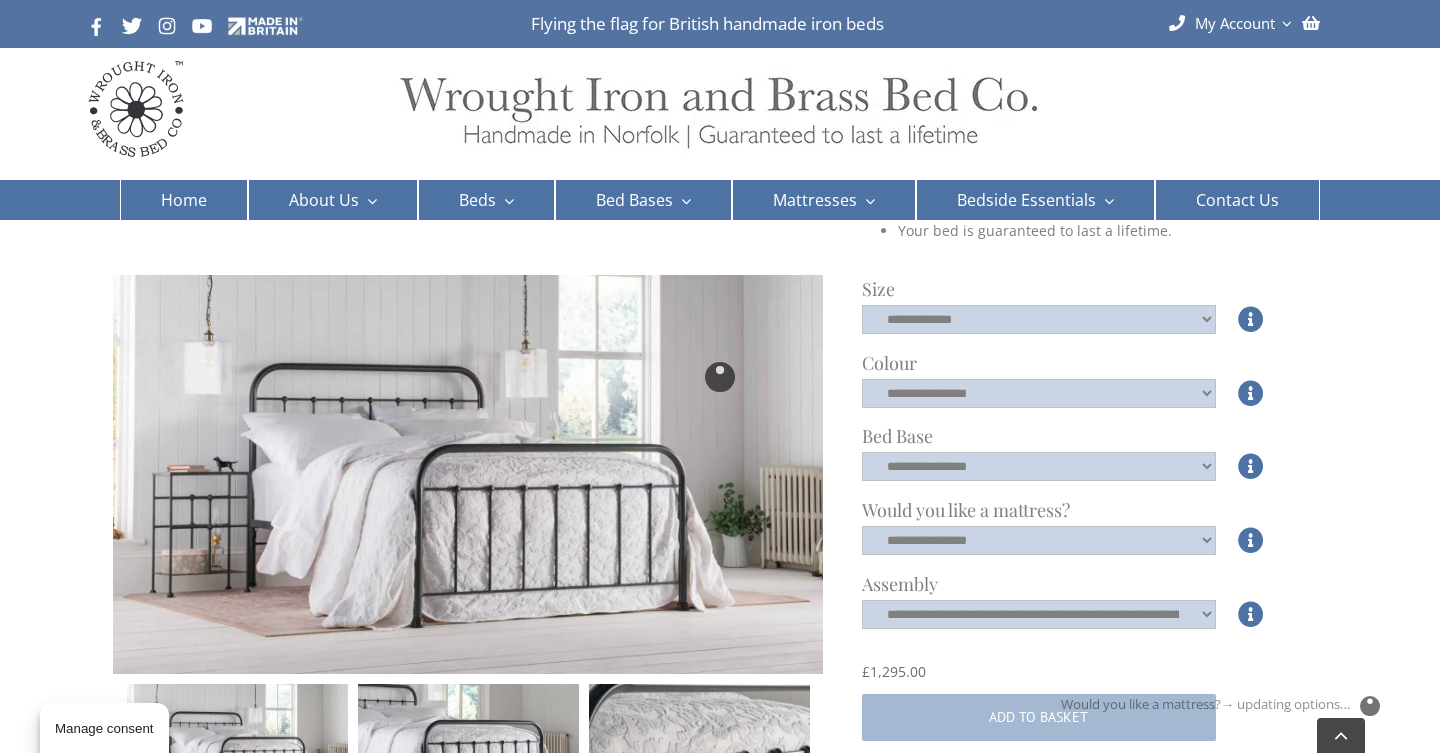 scroll, scrollTop: 560, scrollLeft: 0, axis: vertical 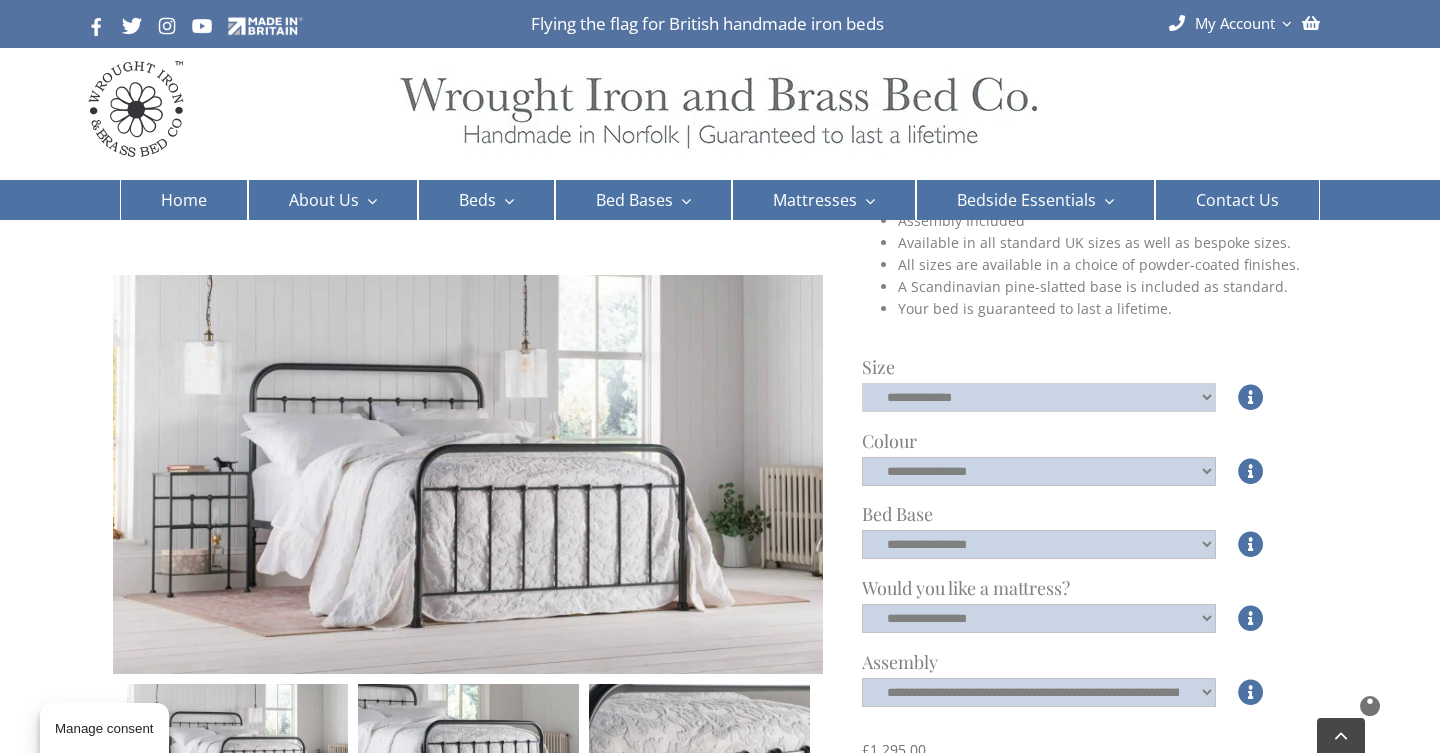 click on "**********" 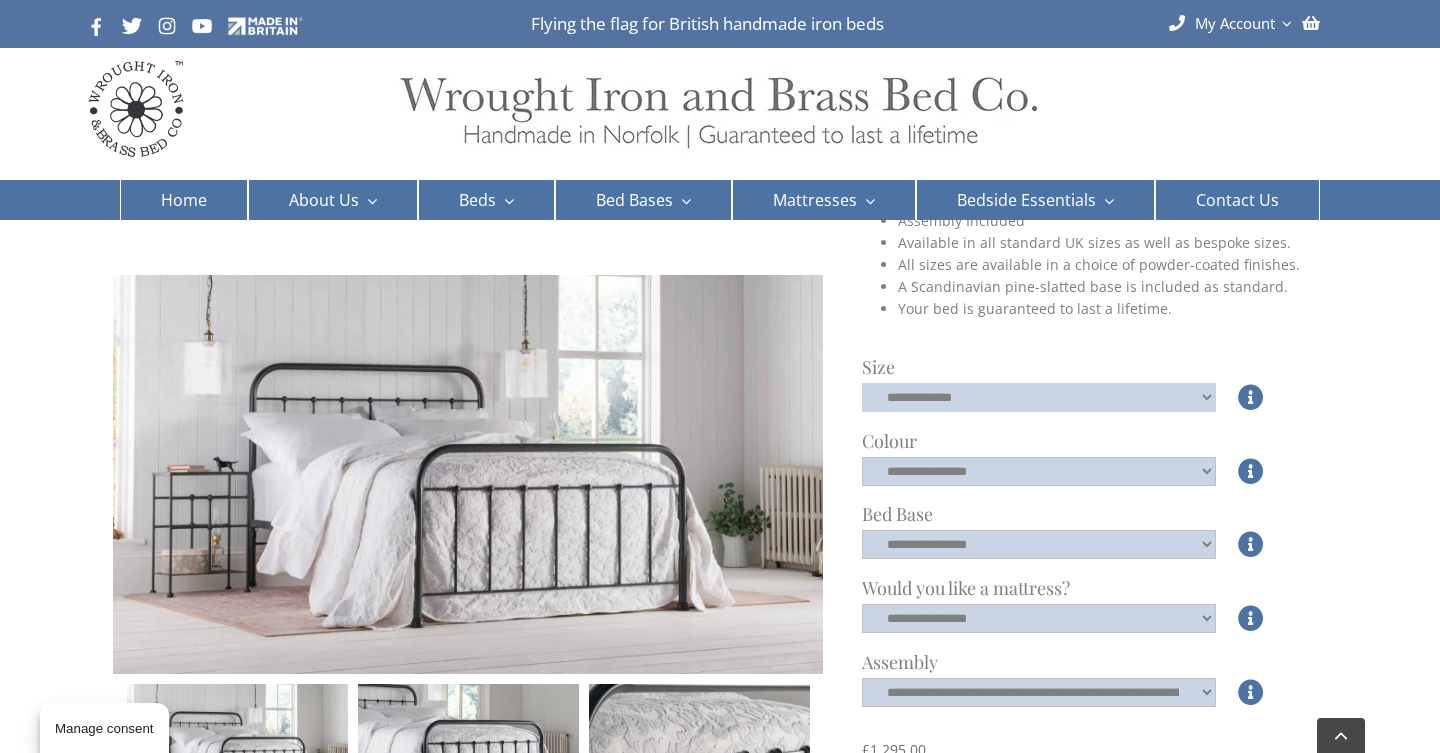 select on "*****" 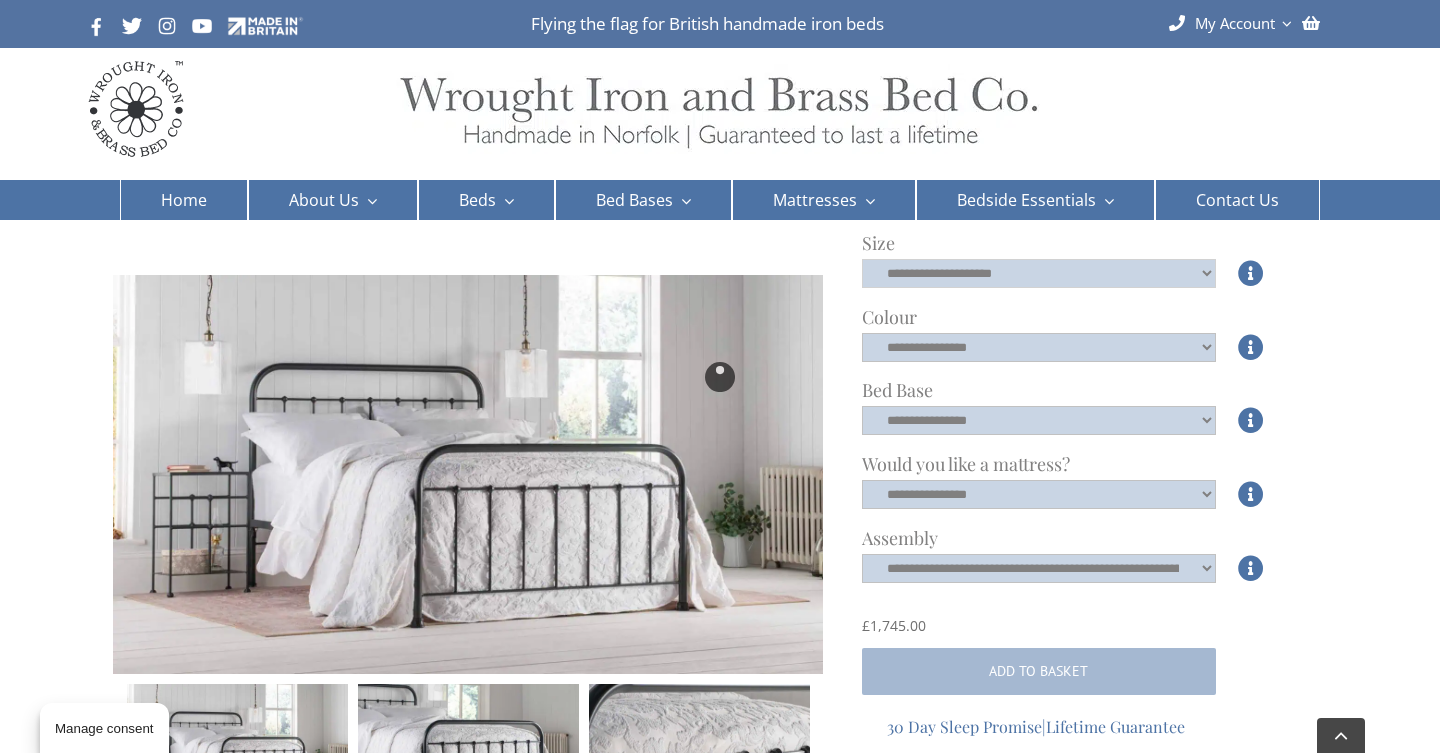 scroll, scrollTop: 686, scrollLeft: 0, axis: vertical 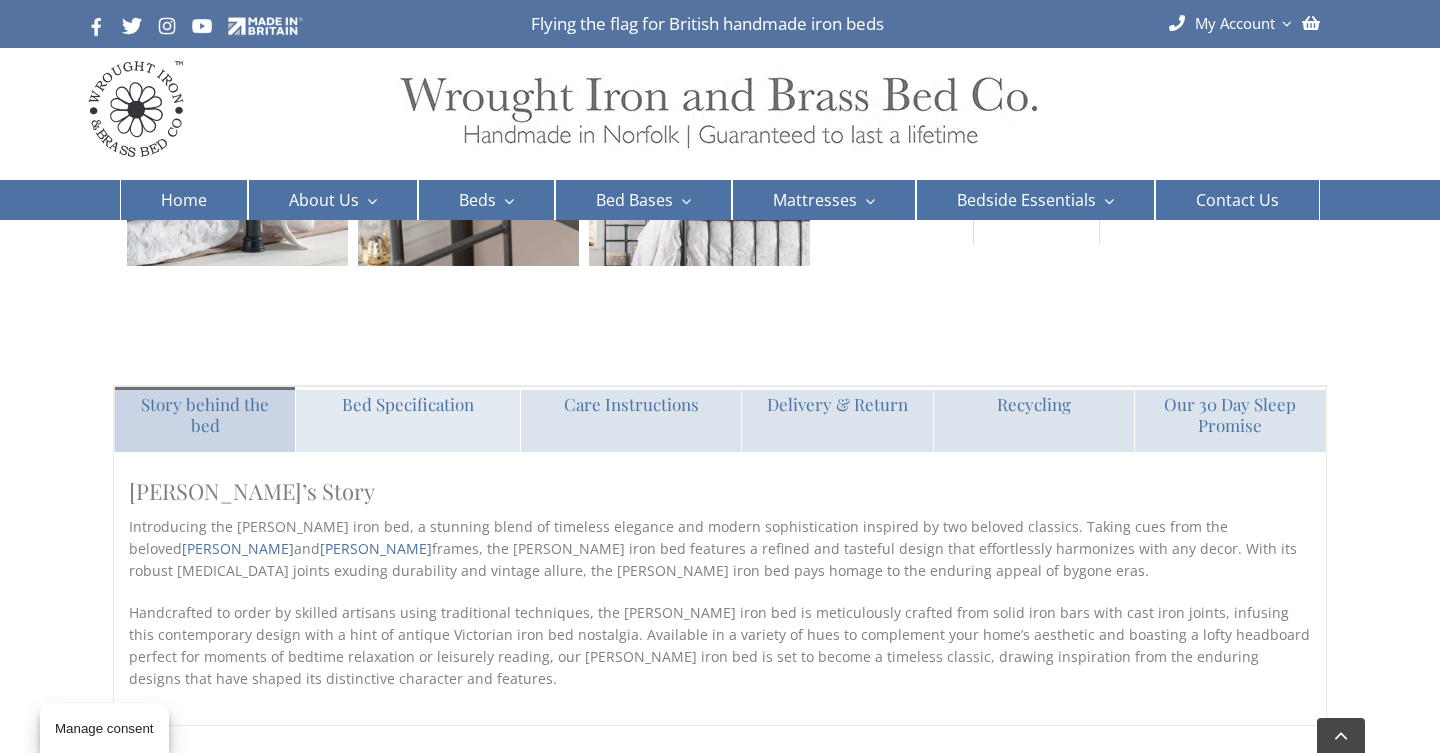 click on "Bed Specification" at bounding box center [408, 419] 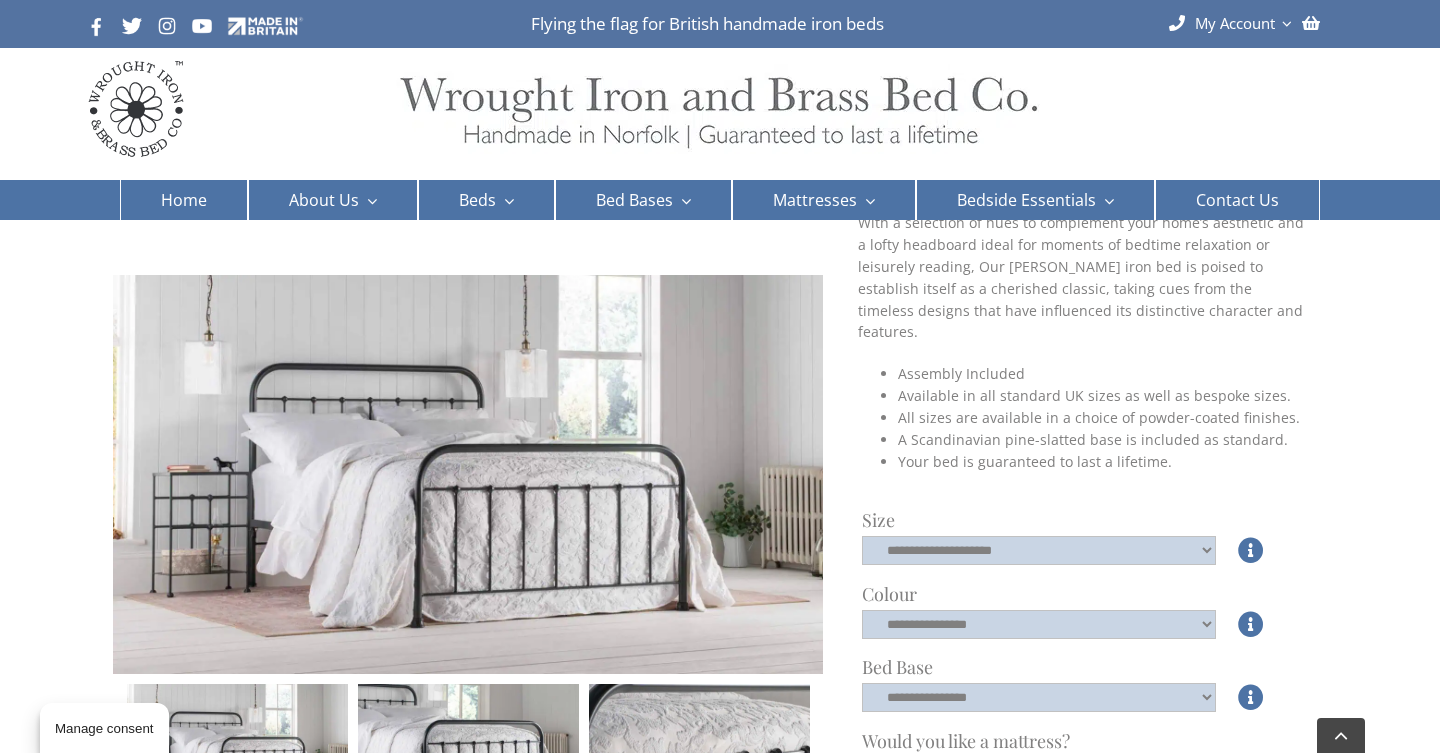scroll, scrollTop: 0, scrollLeft: 0, axis: both 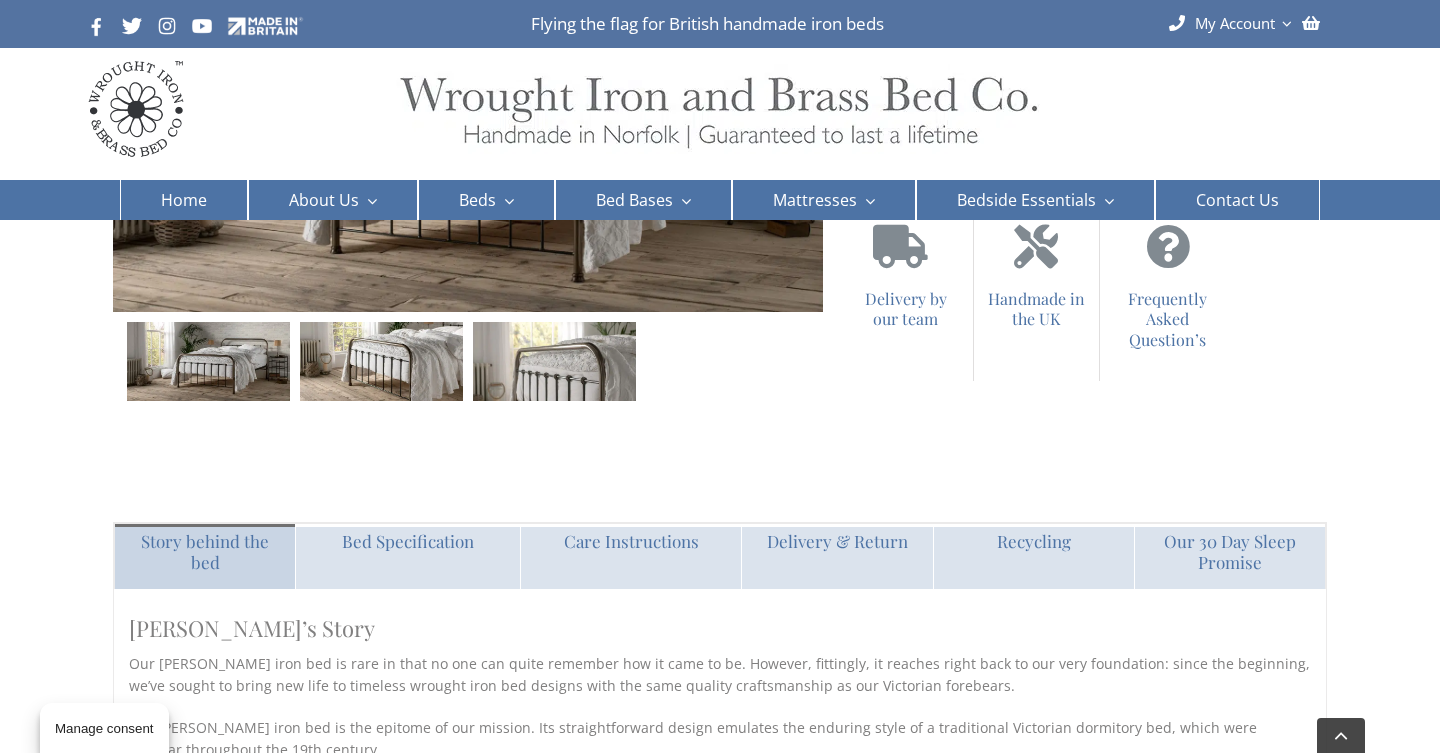 click on "Bed Specification" at bounding box center (408, 541) 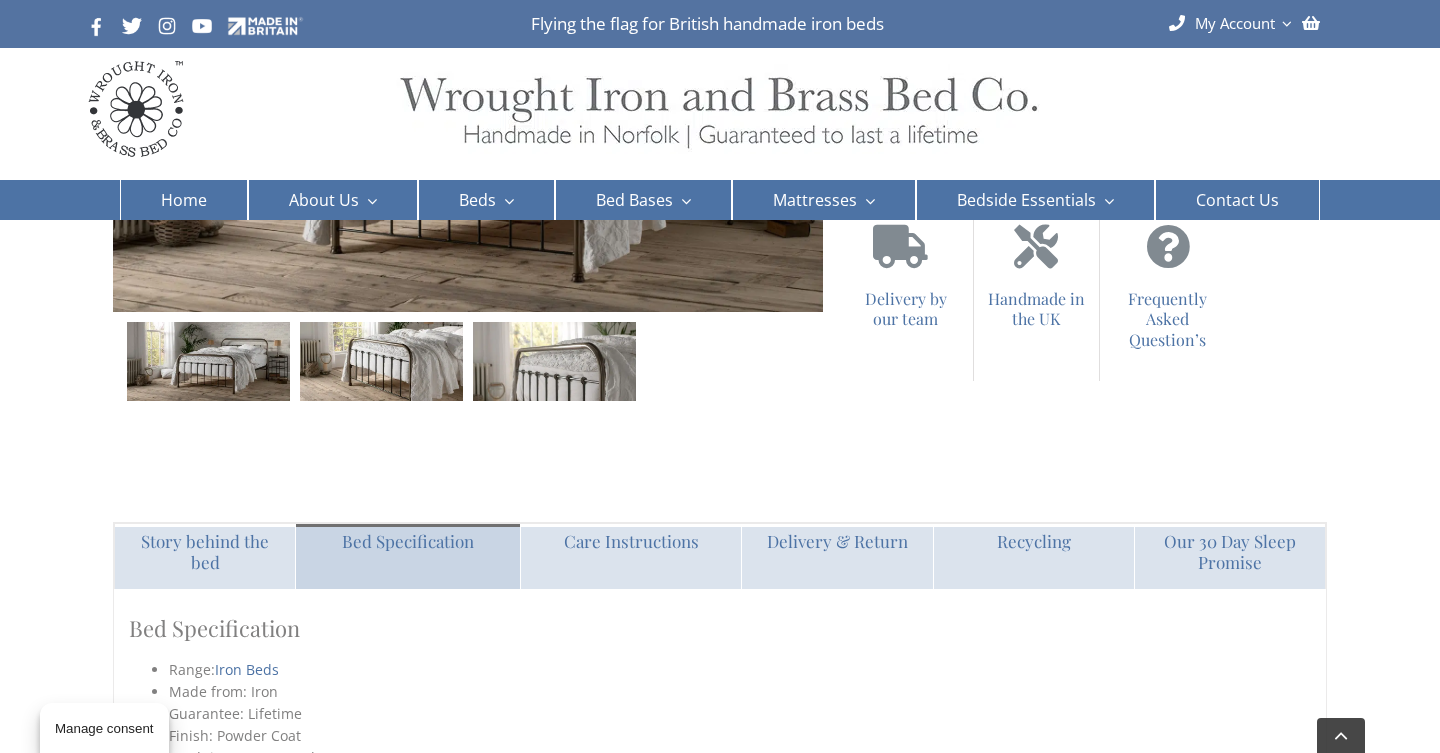 scroll, scrollTop: 0, scrollLeft: 0, axis: both 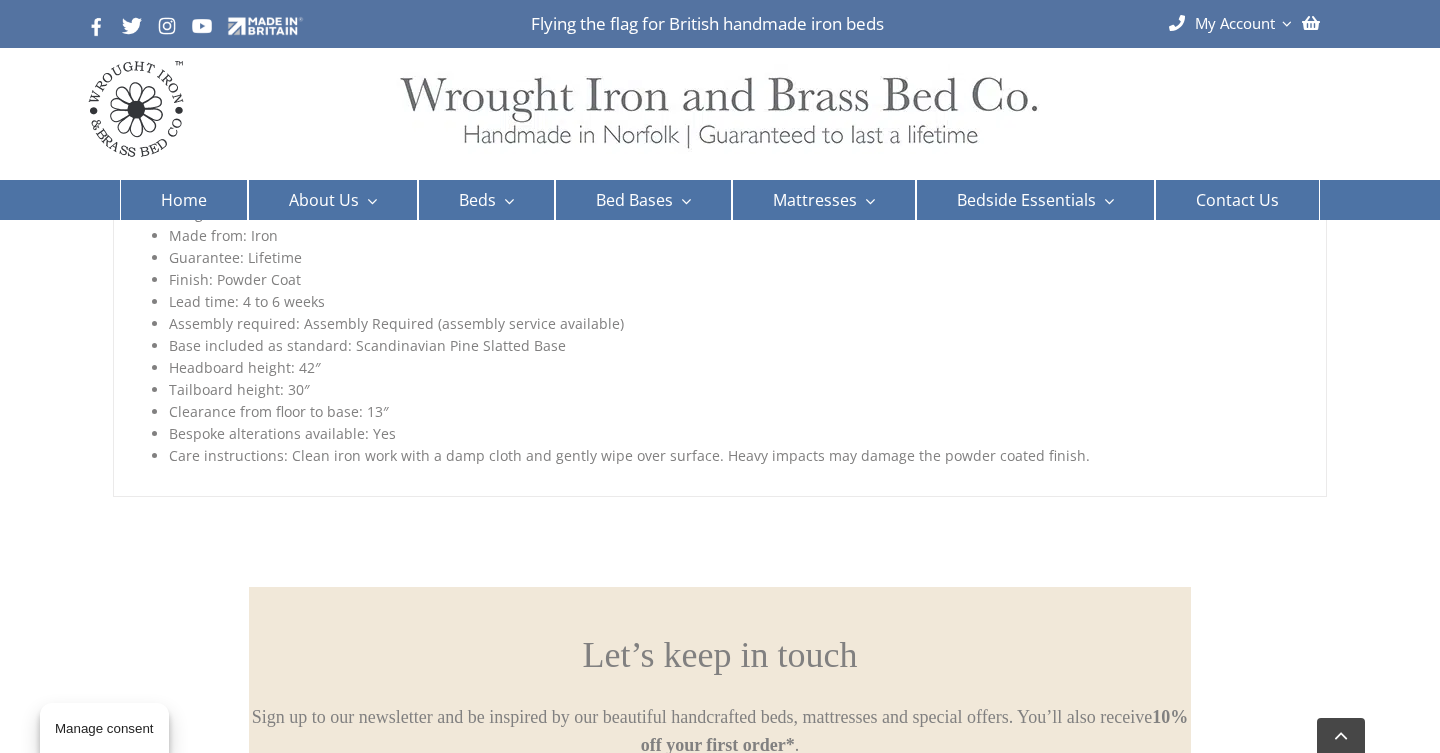 click on "Story behind the bed Bed Specification Care Instructions Delivery & Return Recycling Our 30 Day Sleep Promise Story behind the bed [PERSON_NAME]’s Story
Our [PERSON_NAME] bed is rare in that no one can quite remember how it came to be. However, fittingly, it reaches right back to our very foundation: since the beginning, we’ve sought to bring new life to timeless wrought iron bed designs with the same quality craftsmanship as our Victorian forebears.
The [PERSON_NAME] iron bed is the epitome of our mission. Its straightforward design emulates the enduring style of a traditional Victorian dormitory bed, which were popular throughout the 19th century.
A time-tested construction built with a solid iron bar, our plainspoken [PERSON_NAME] bed is practically ​​indestructible – perfect for any room that needs to withstand a bit of rough and tumble. But, at its heart, the [PERSON_NAME] is about more than a lifetime guarantee: it’s about the immortal power of design that appreciates beauty and form in function." at bounding box center (719, 306) 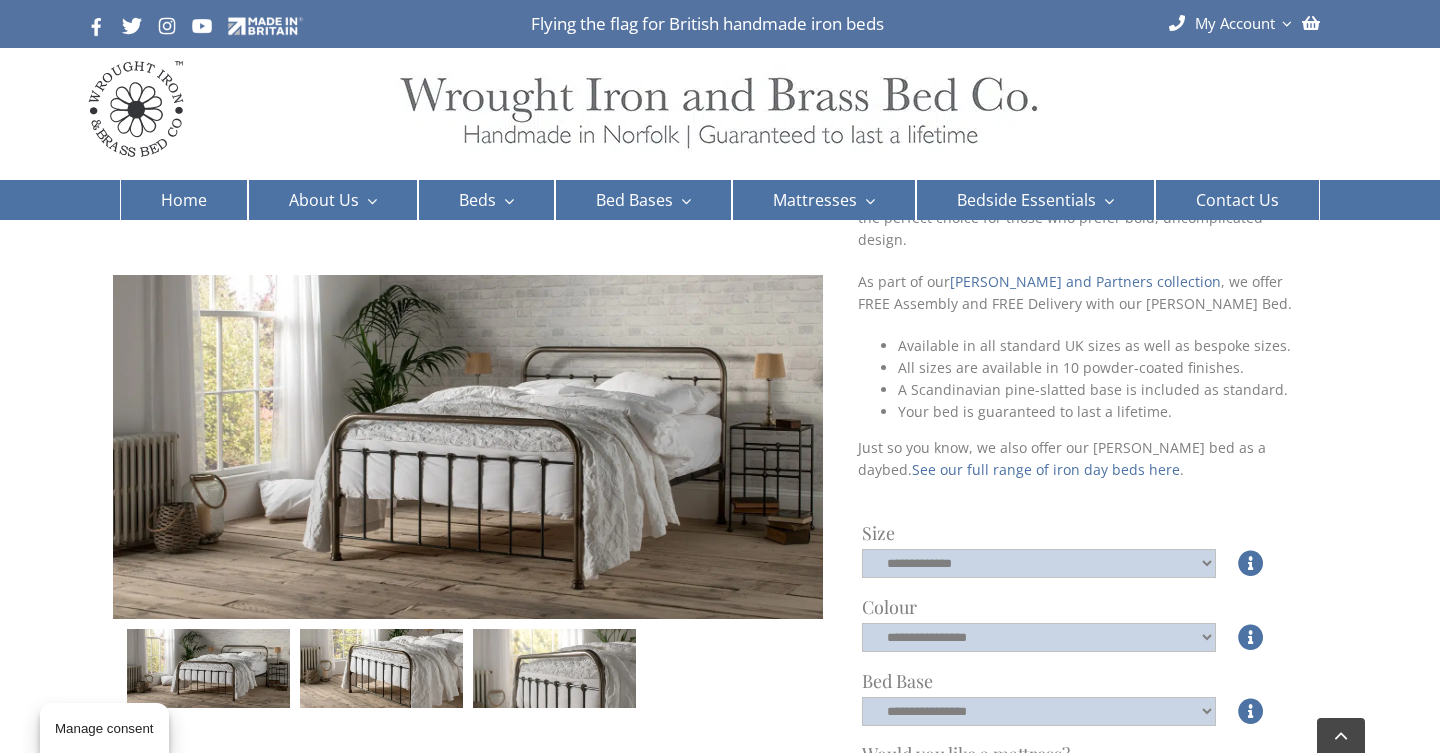 scroll, scrollTop: 256, scrollLeft: 0, axis: vertical 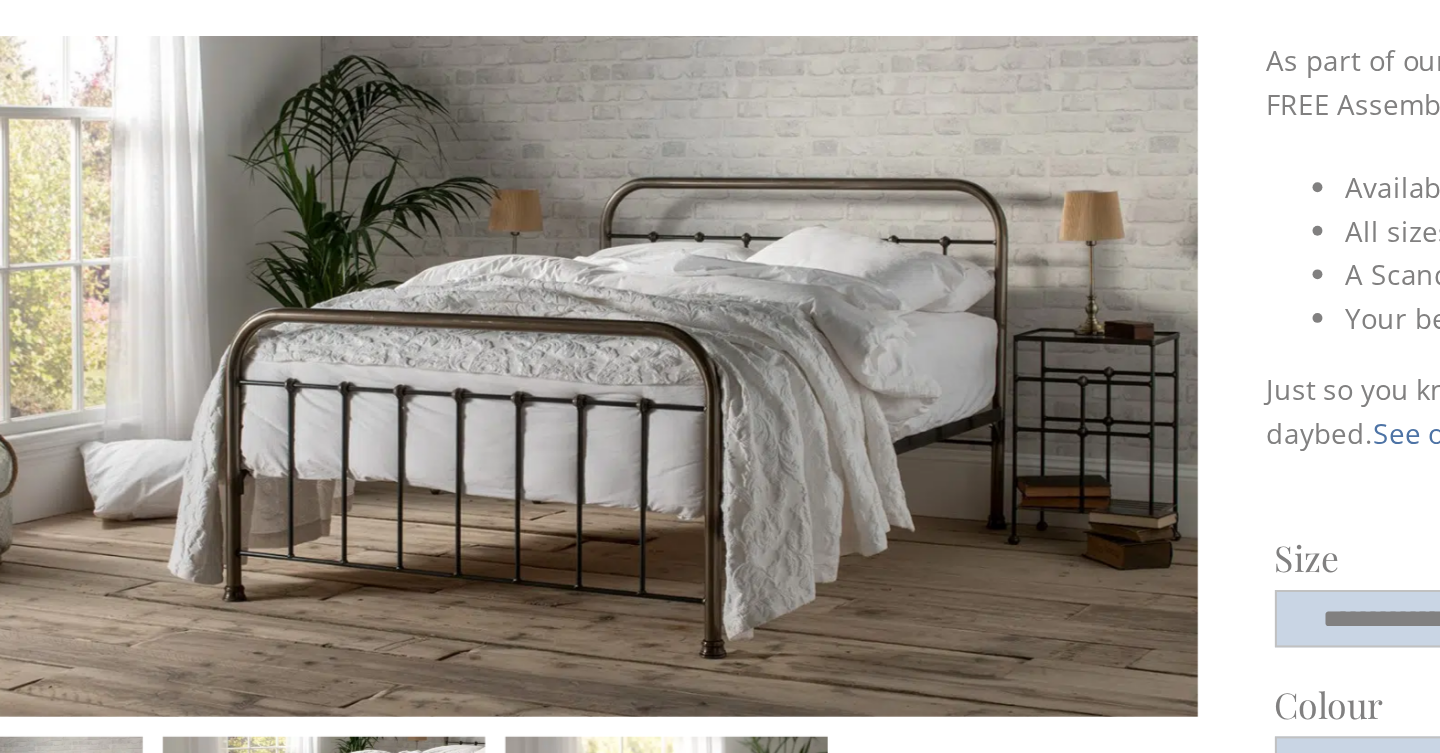click at bounding box center [467, 447] 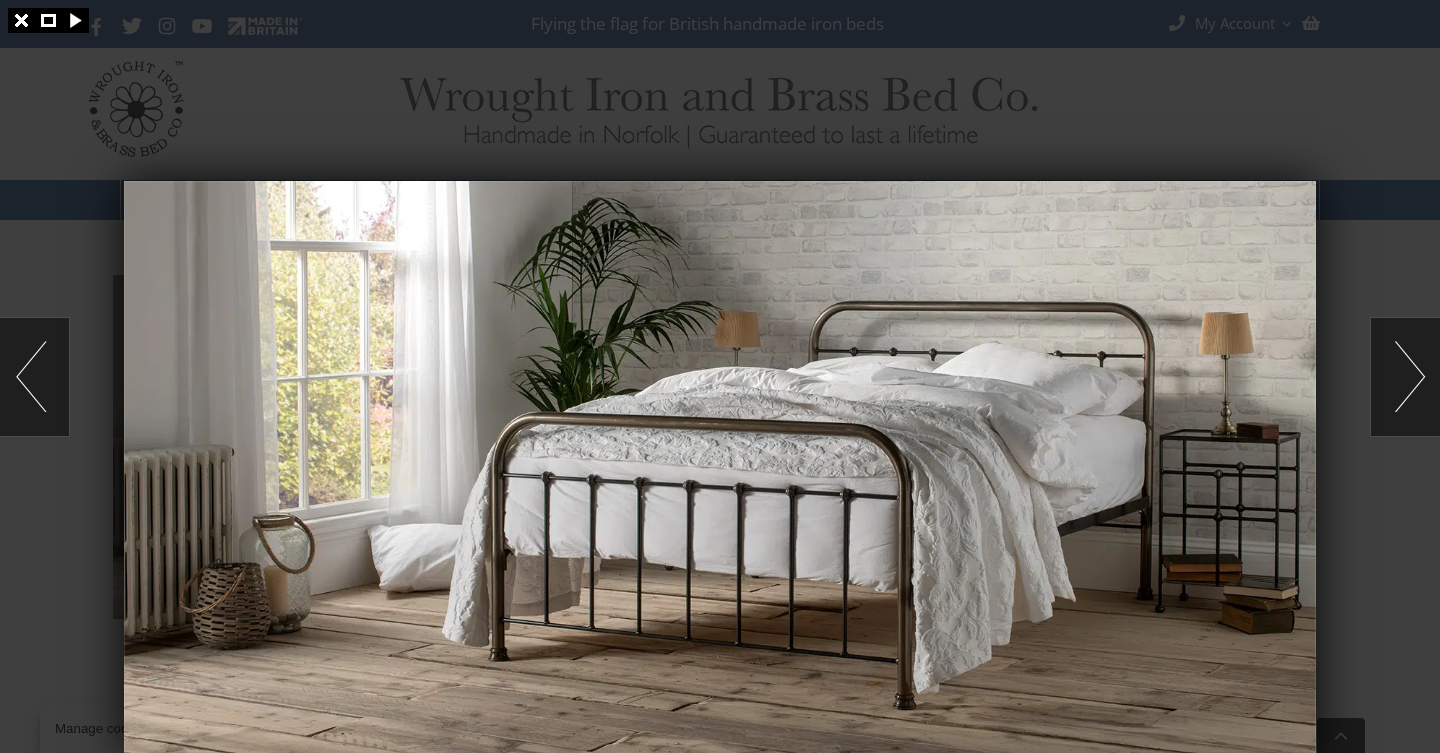 click at bounding box center [720, 376] 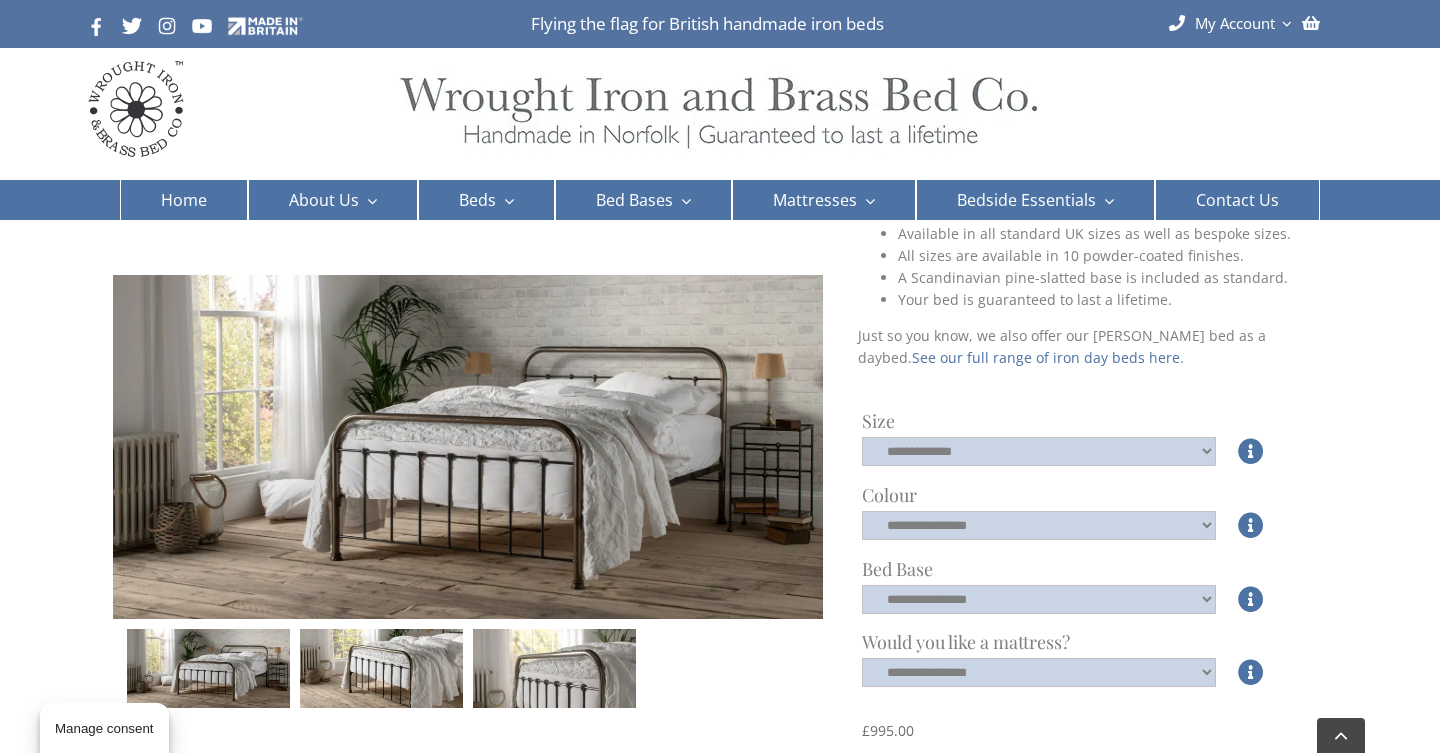 scroll, scrollTop: 469, scrollLeft: 0, axis: vertical 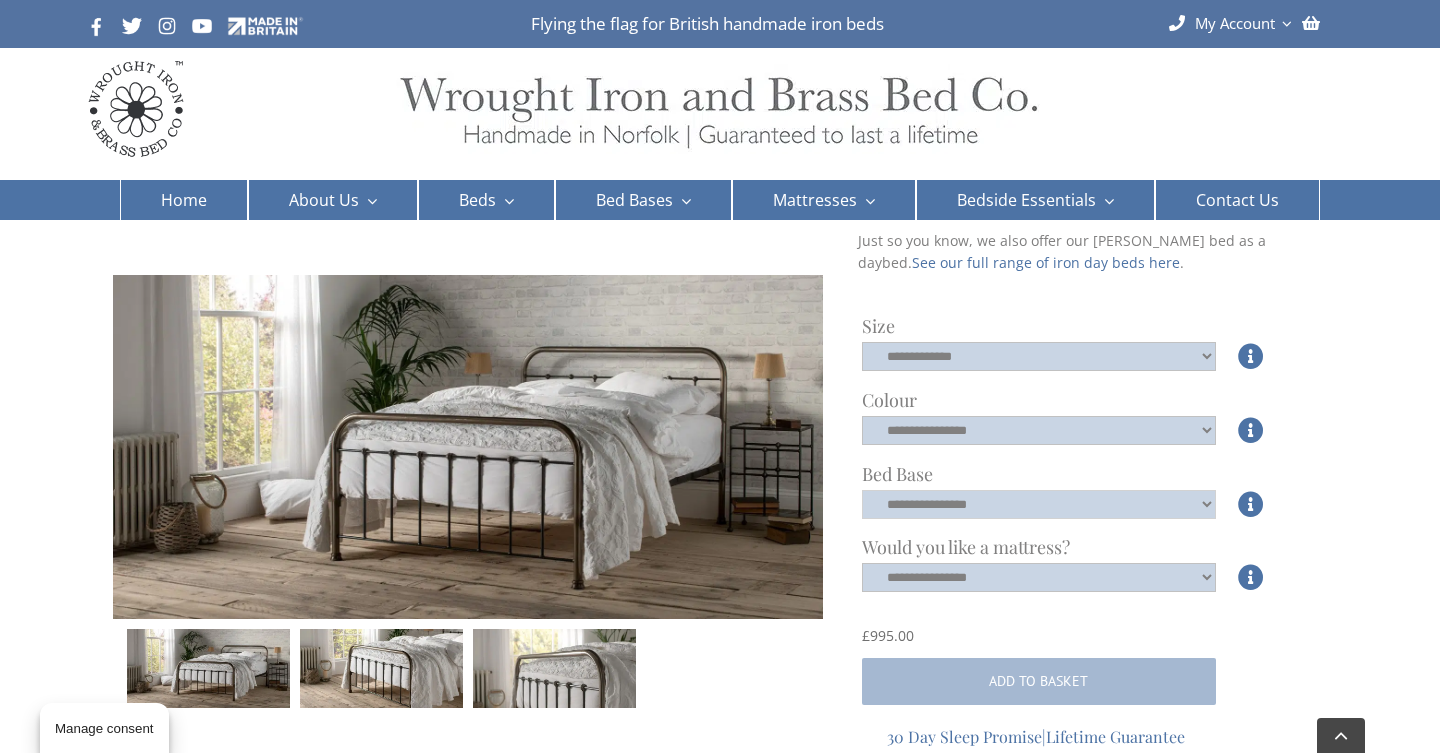 click on "**********" 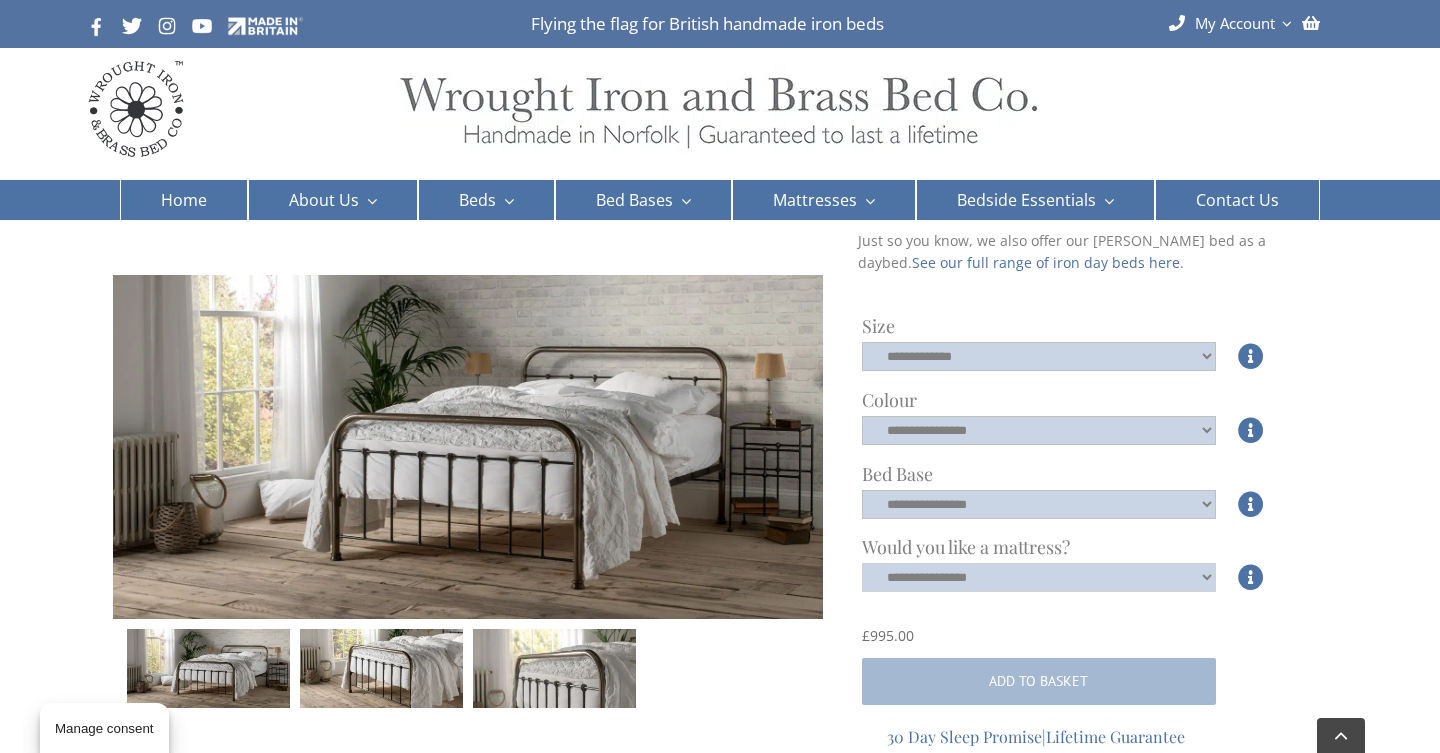 click on "**********" at bounding box center [1039, 577] 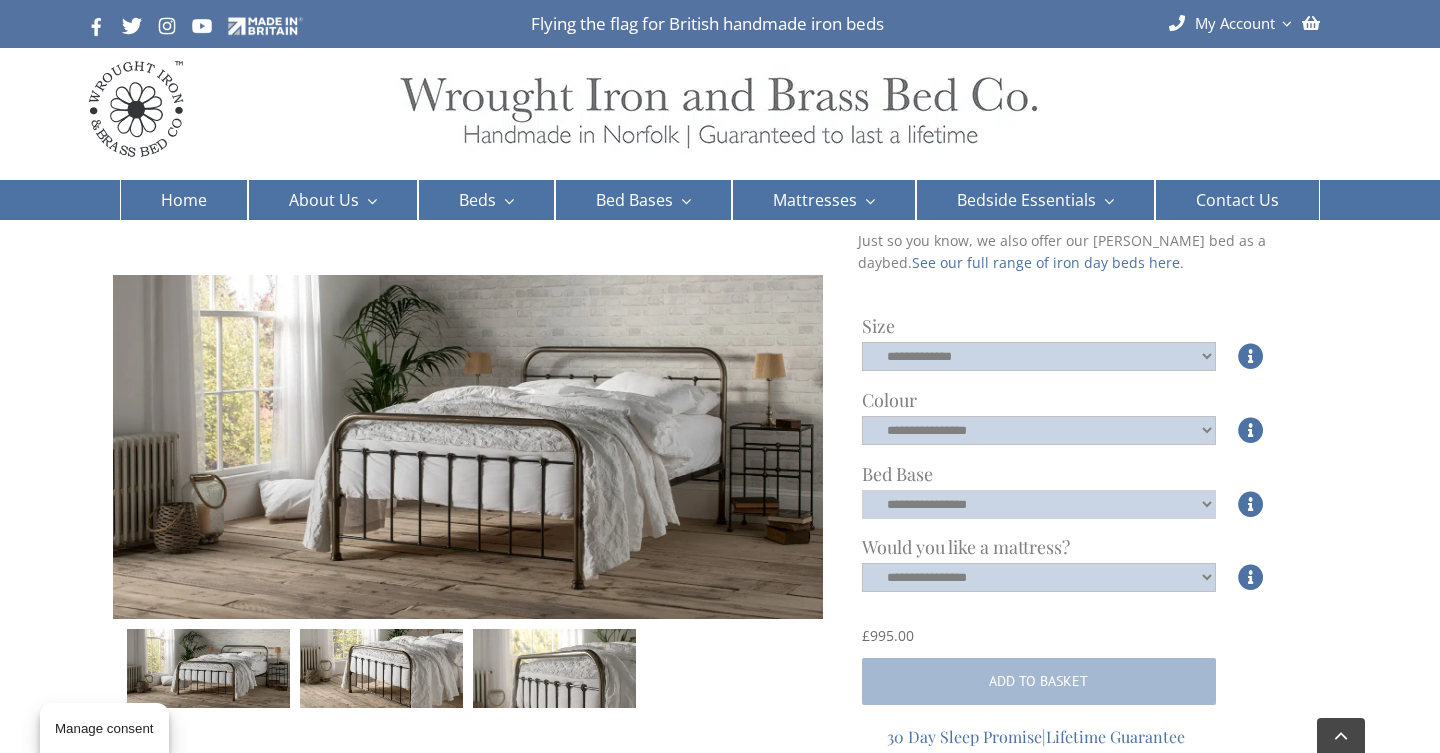 click on "**********" 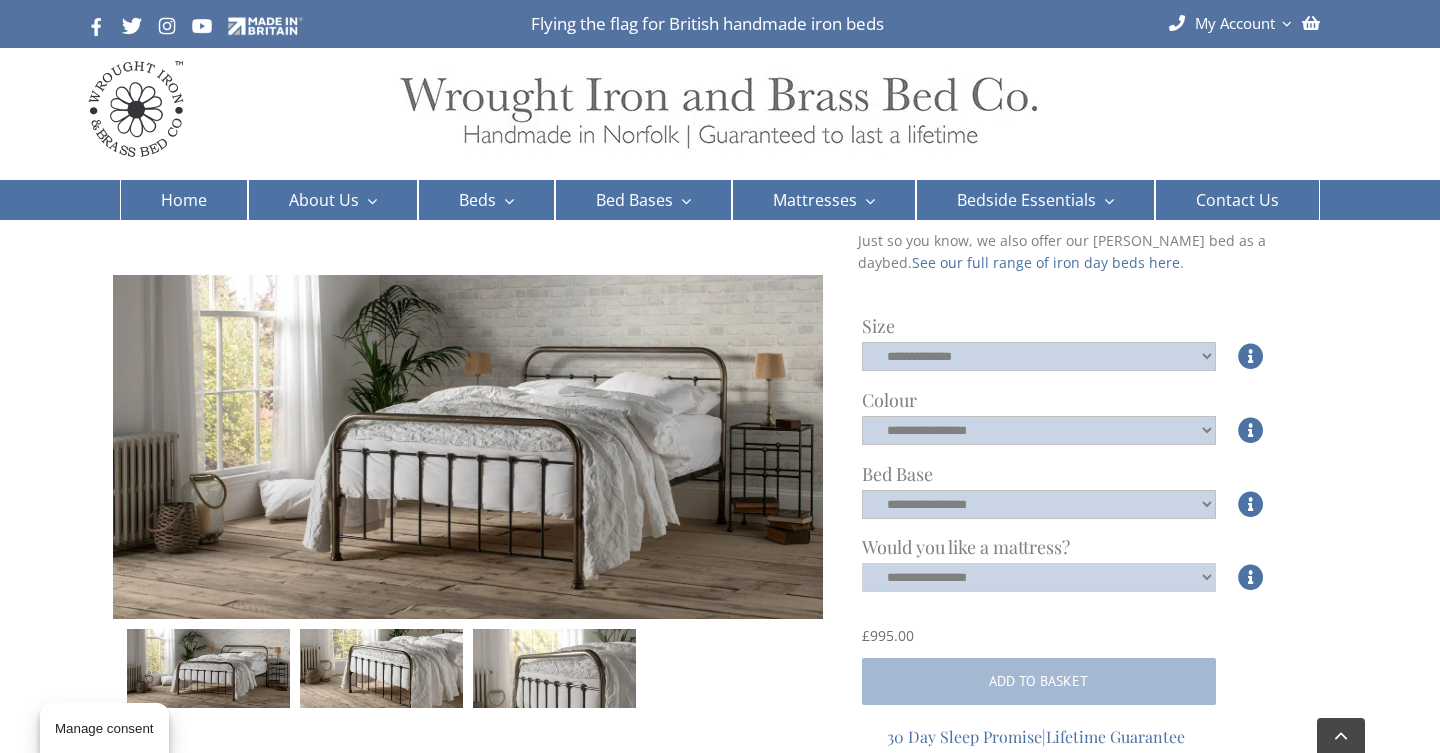 click on "**********" at bounding box center [1039, 577] 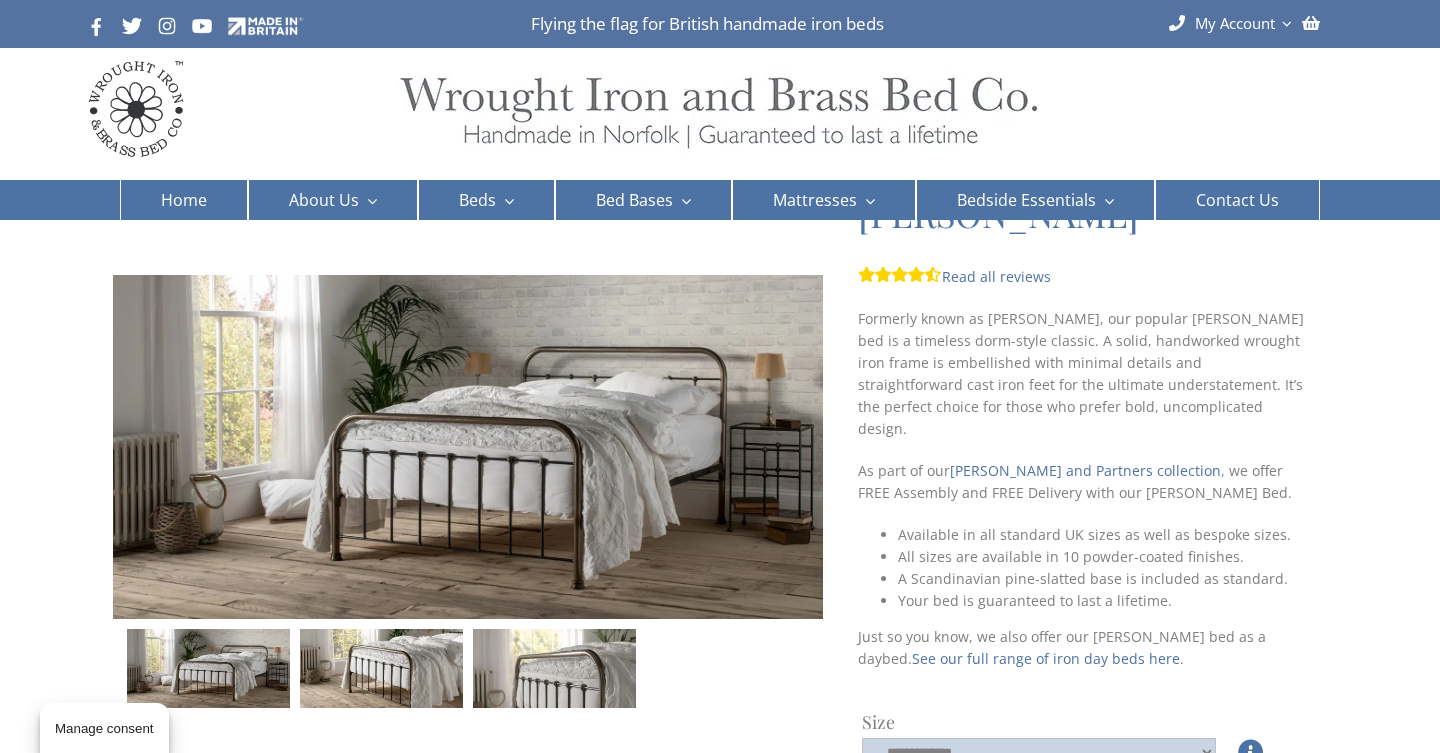 scroll, scrollTop: 0, scrollLeft: 0, axis: both 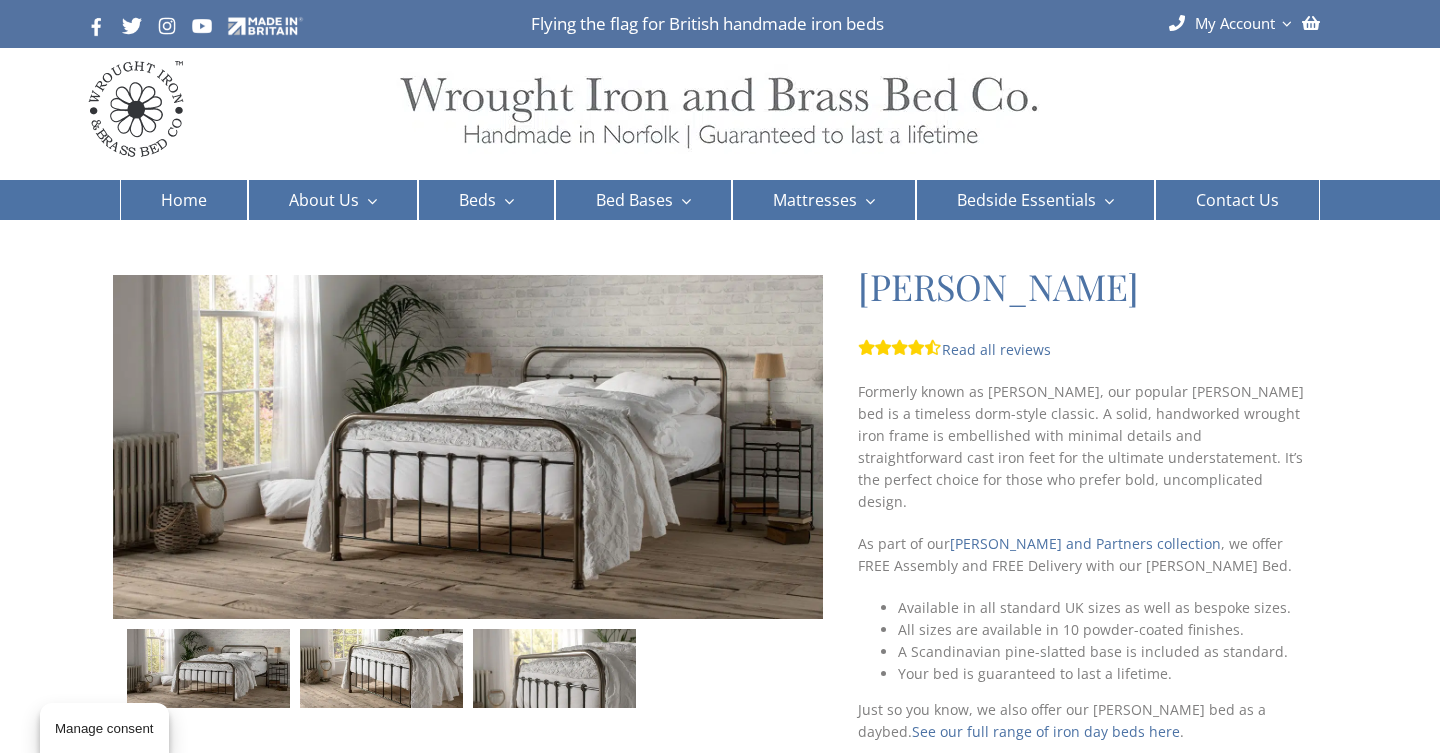 click on "Formerly known as Oliver, our popular Edward iron bed is a timeless dorm-style classic. A solid, handworked wrought iron frame is embellished with minimal details and straightforward cast iron feet for the ultimate understatement. It’s the perfect choice for those who prefer bold, uncomplicated design." at bounding box center (1081, 446) 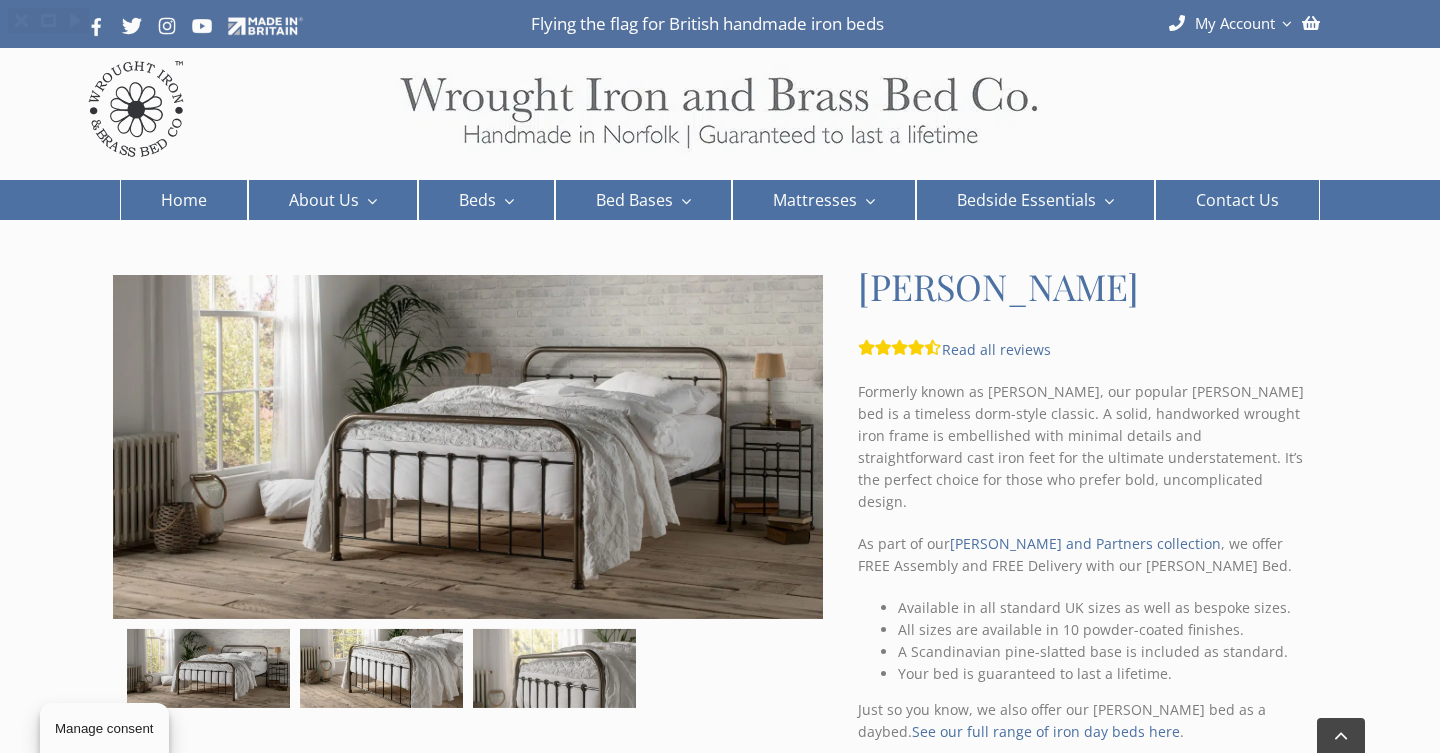 scroll, scrollTop: 256, scrollLeft: 0, axis: vertical 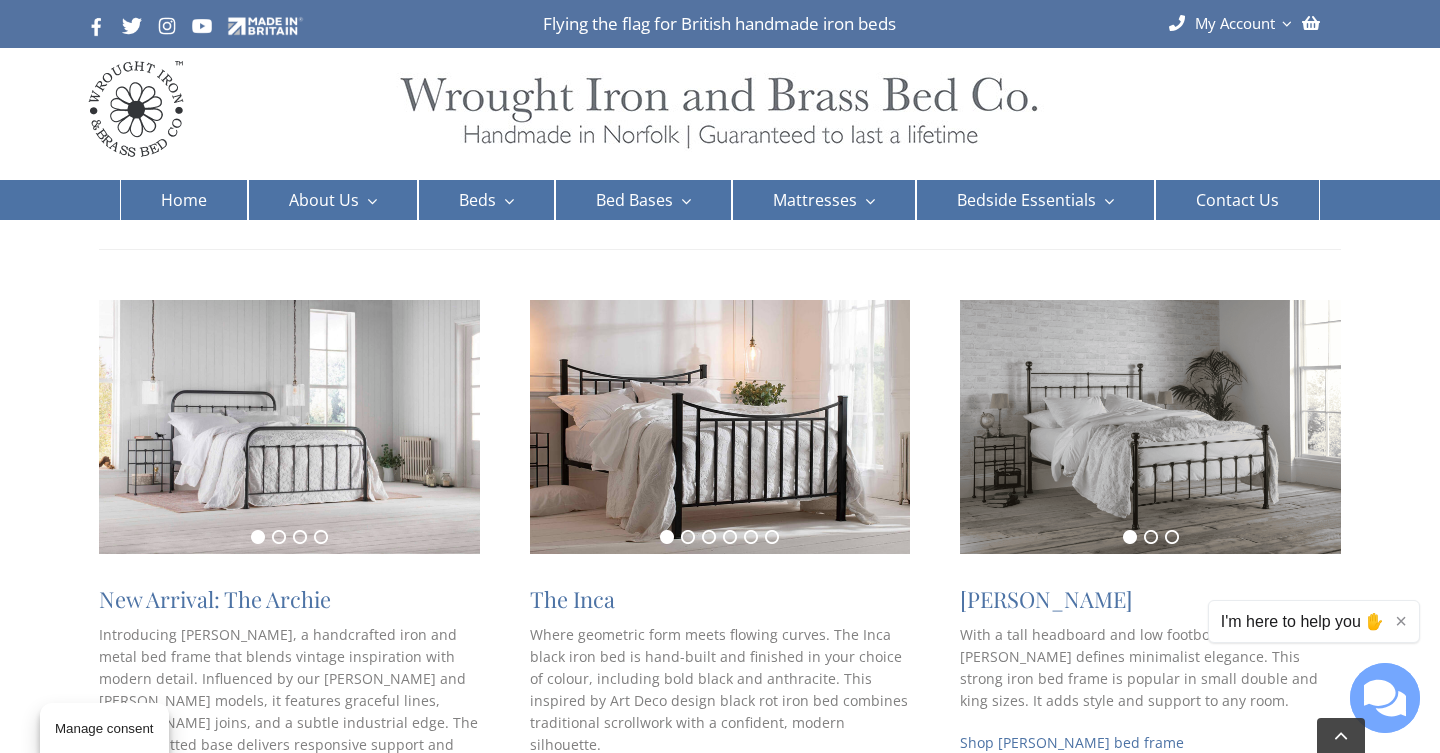 click at bounding box center [289, 427] 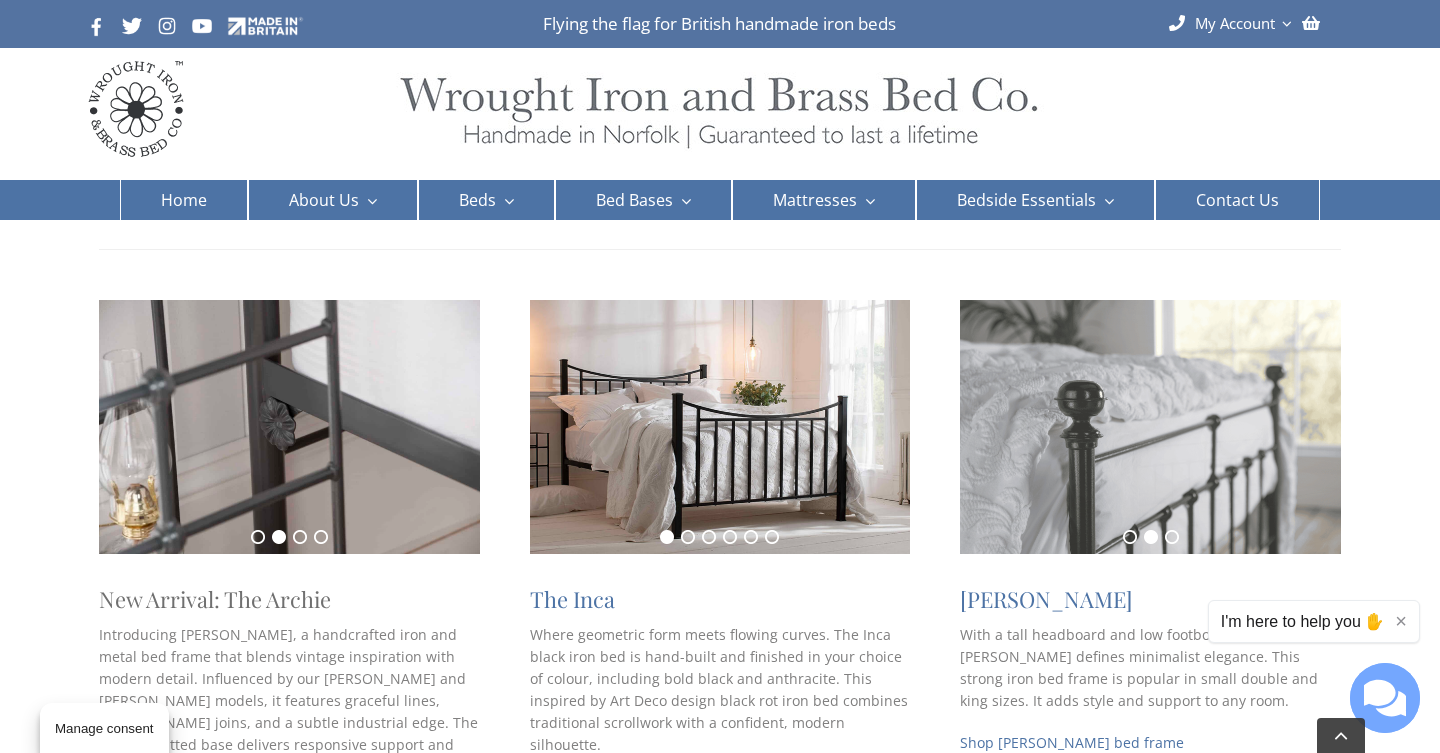 click on "New Arrival: The Archie" at bounding box center [215, 599] 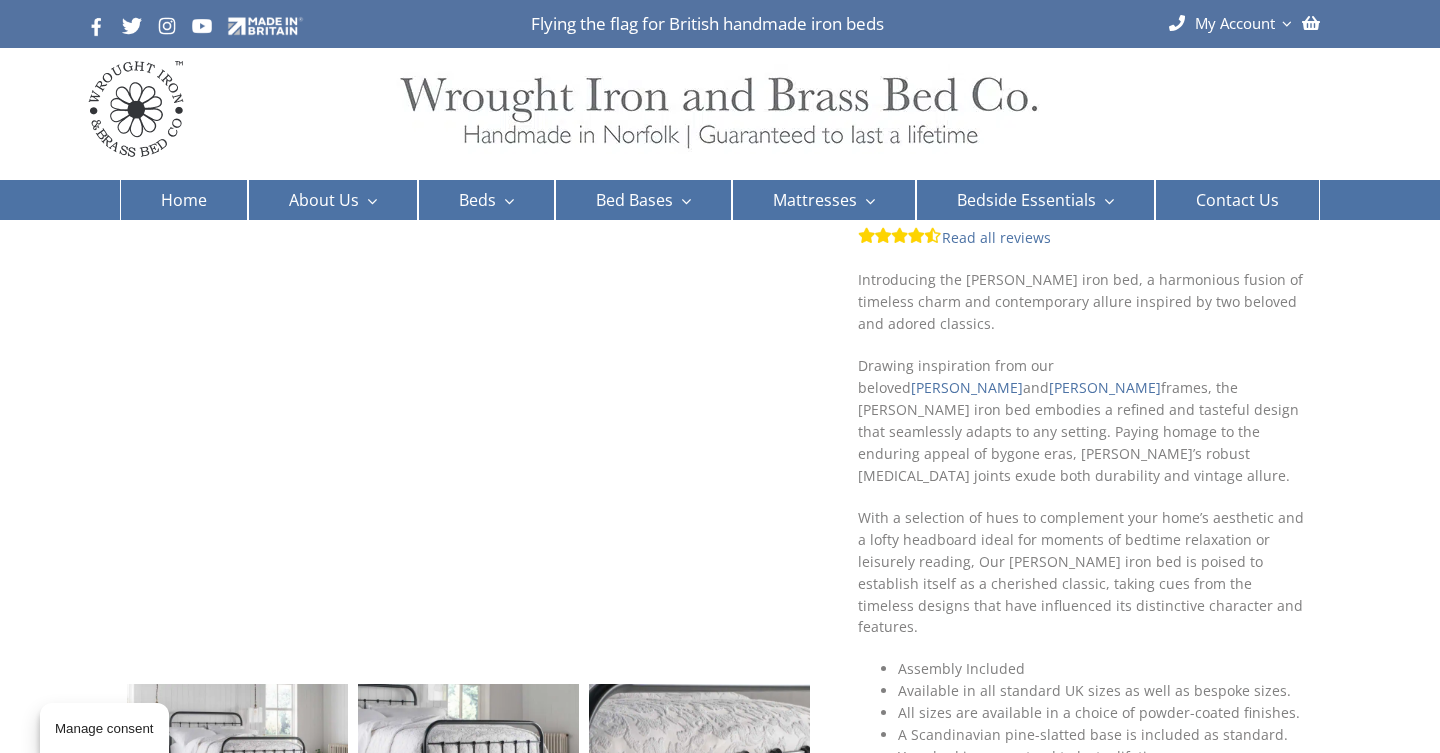 scroll, scrollTop: 156, scrollLeft: 0, axis: vertical 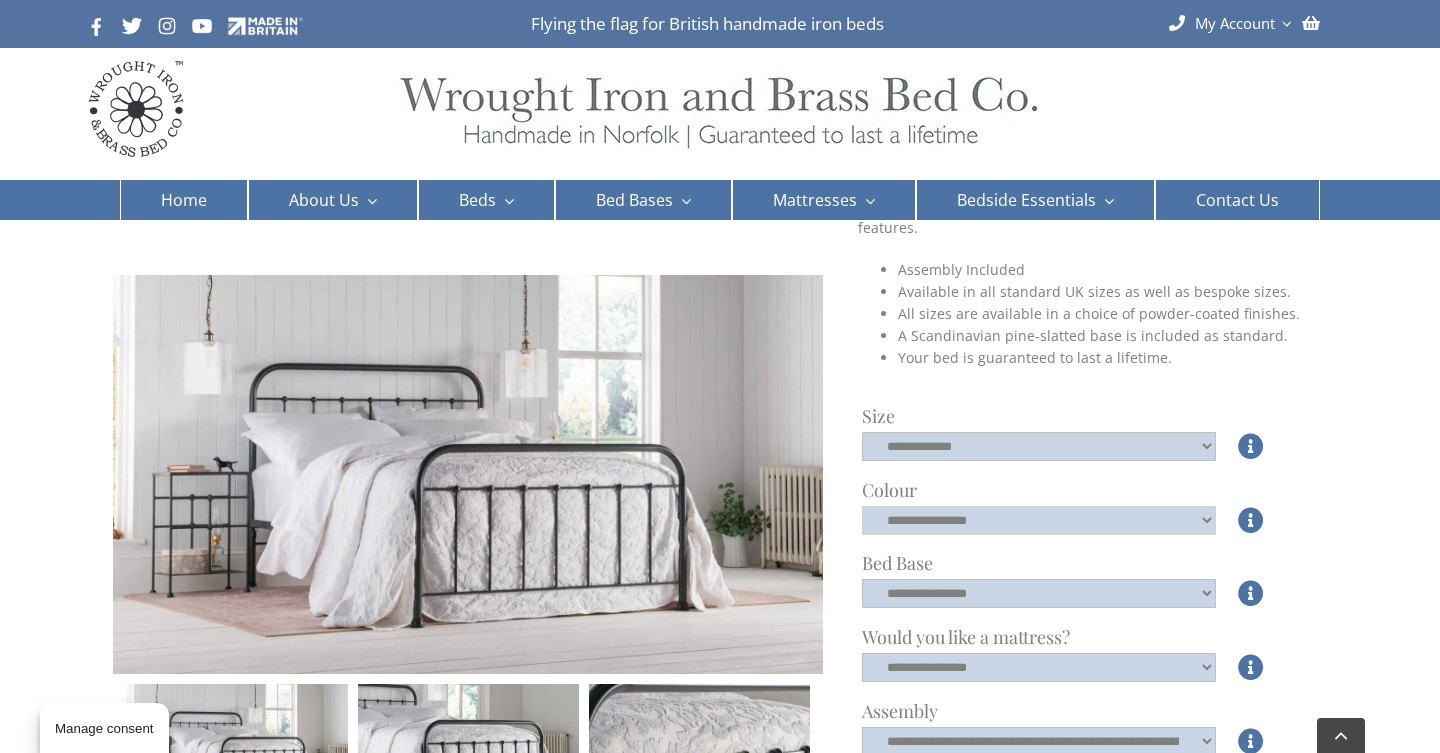click on "**********" 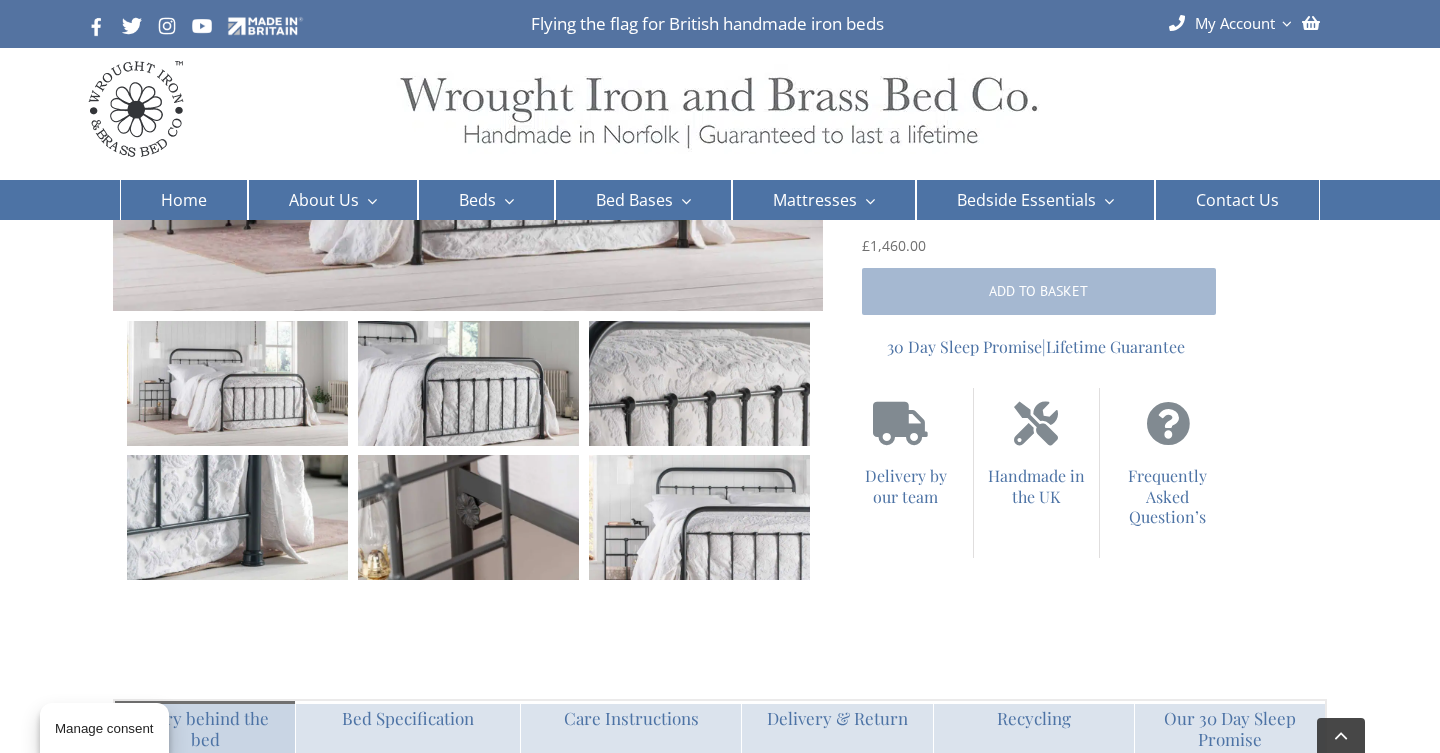 scroll, scrollTop: 972, scrollLeft: 0, axis: vertical 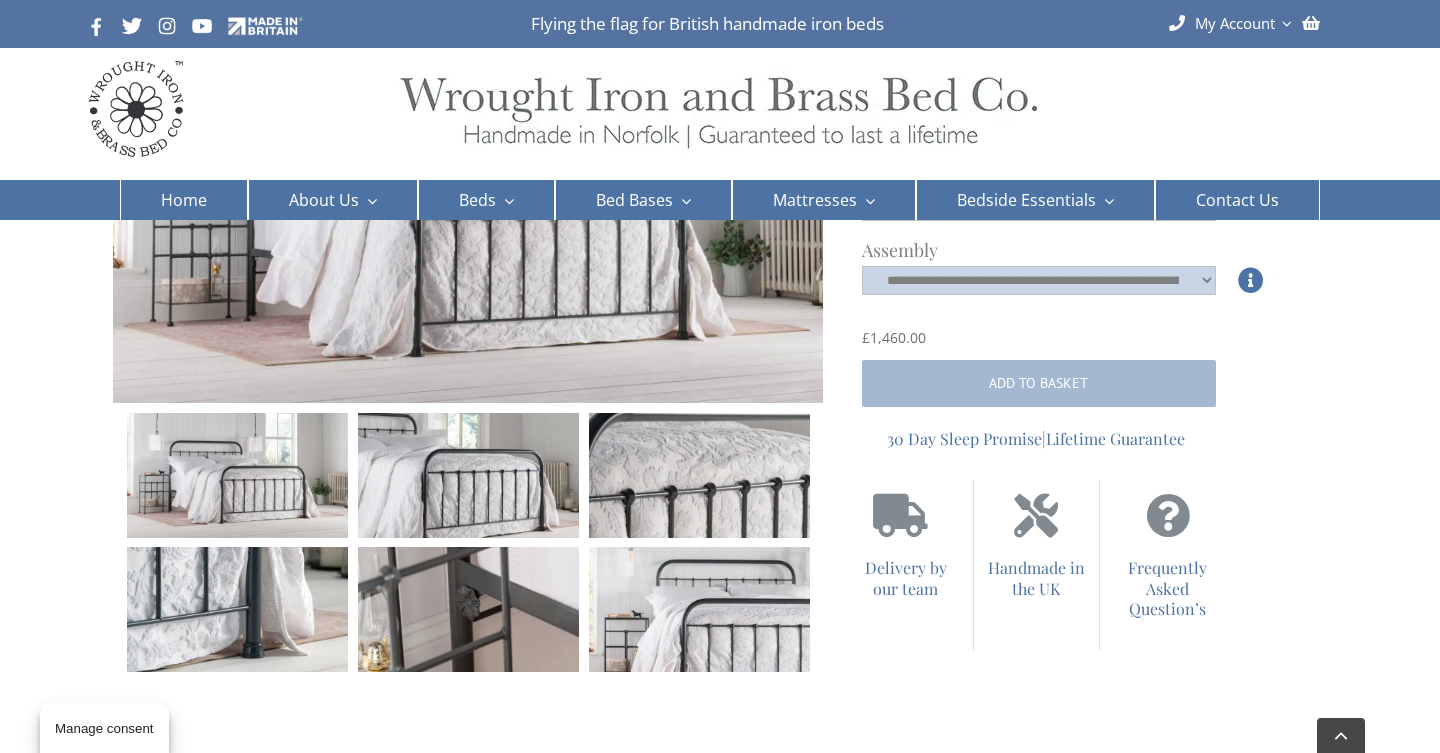 click at bounding box center [237, 475] 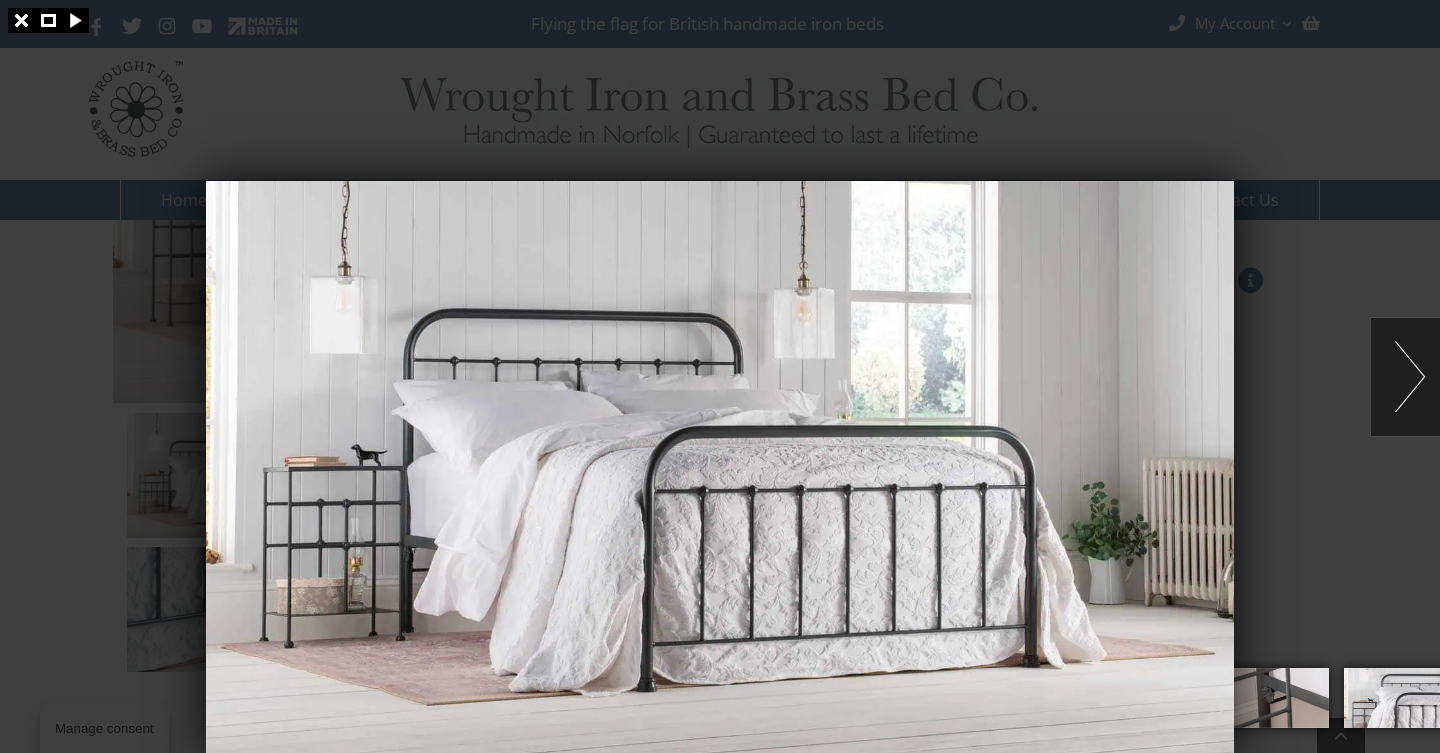 click at bounding box center (1405, 377) 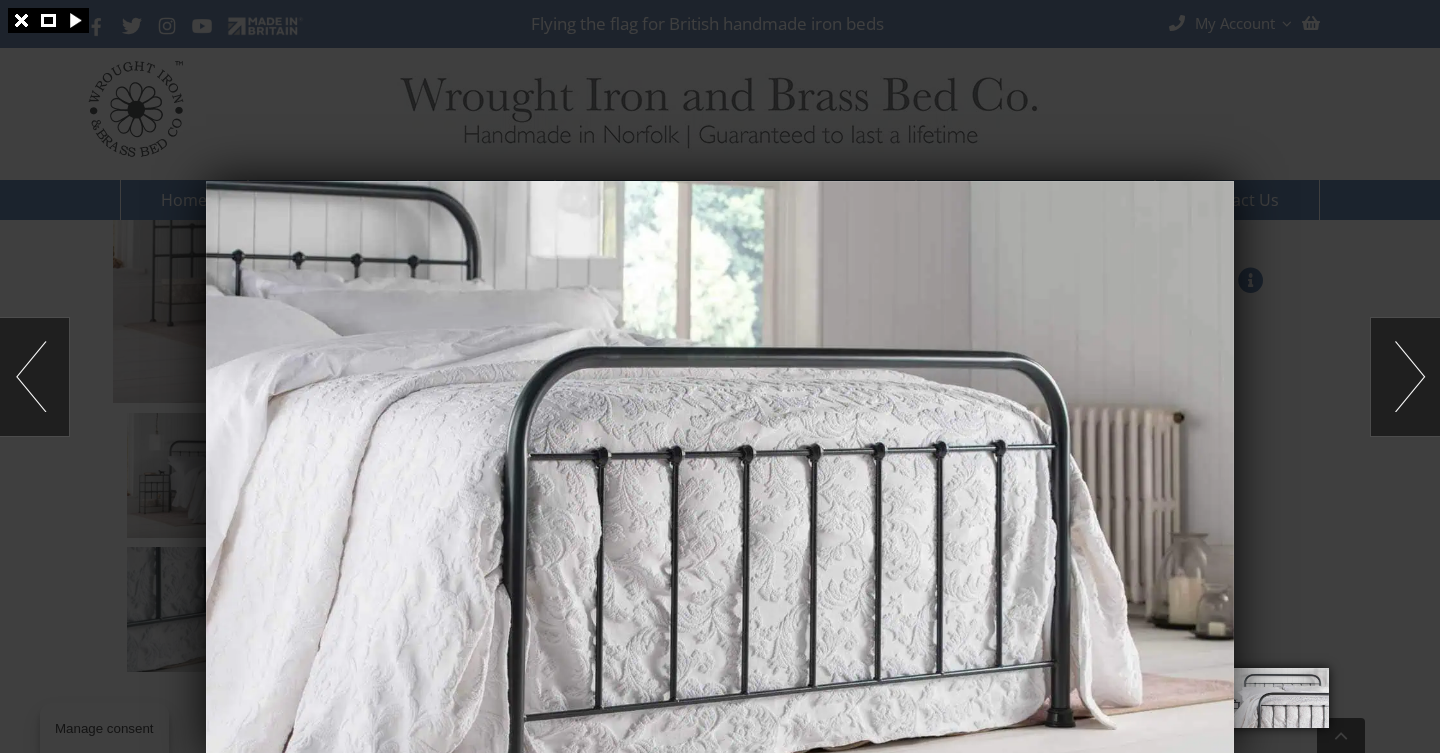 click at bounding box center (1405, 377) 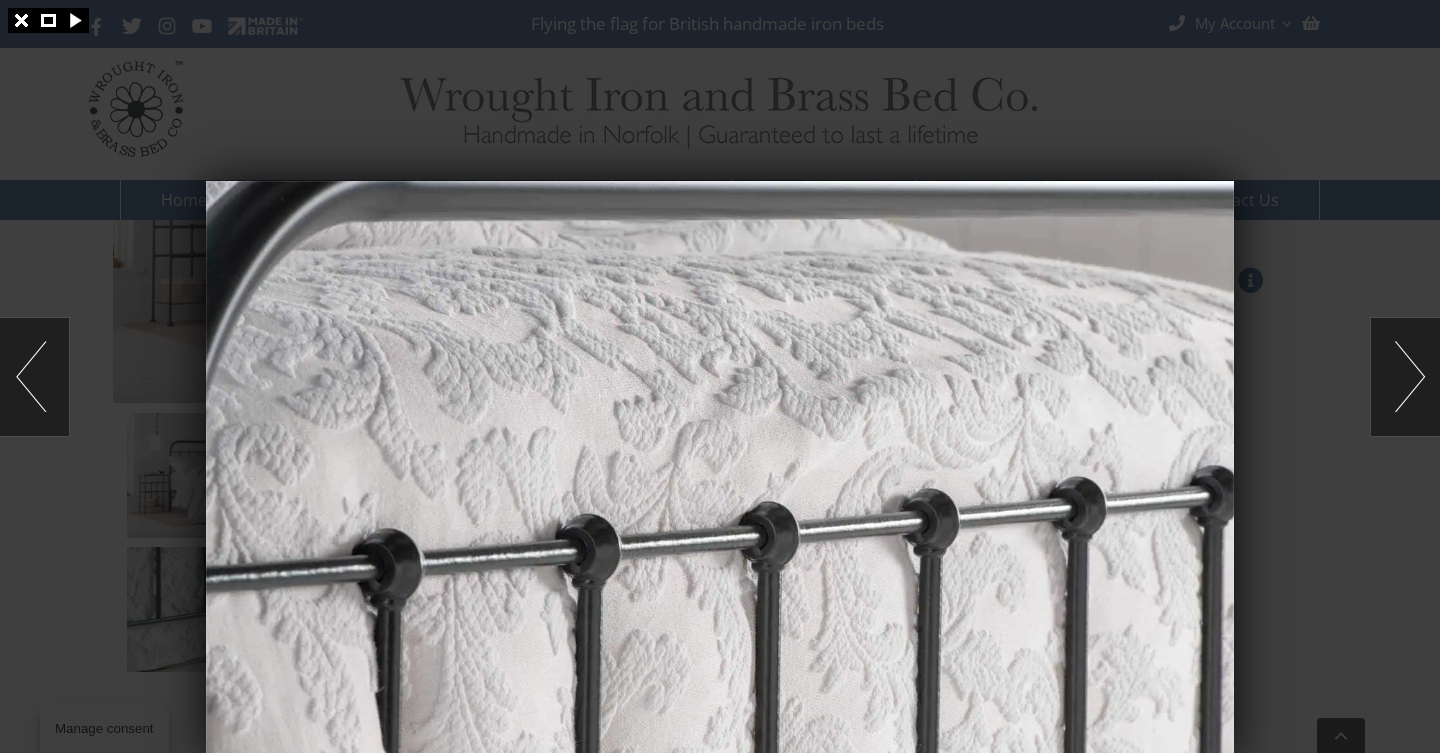 click at bounding box center (1405, 377) 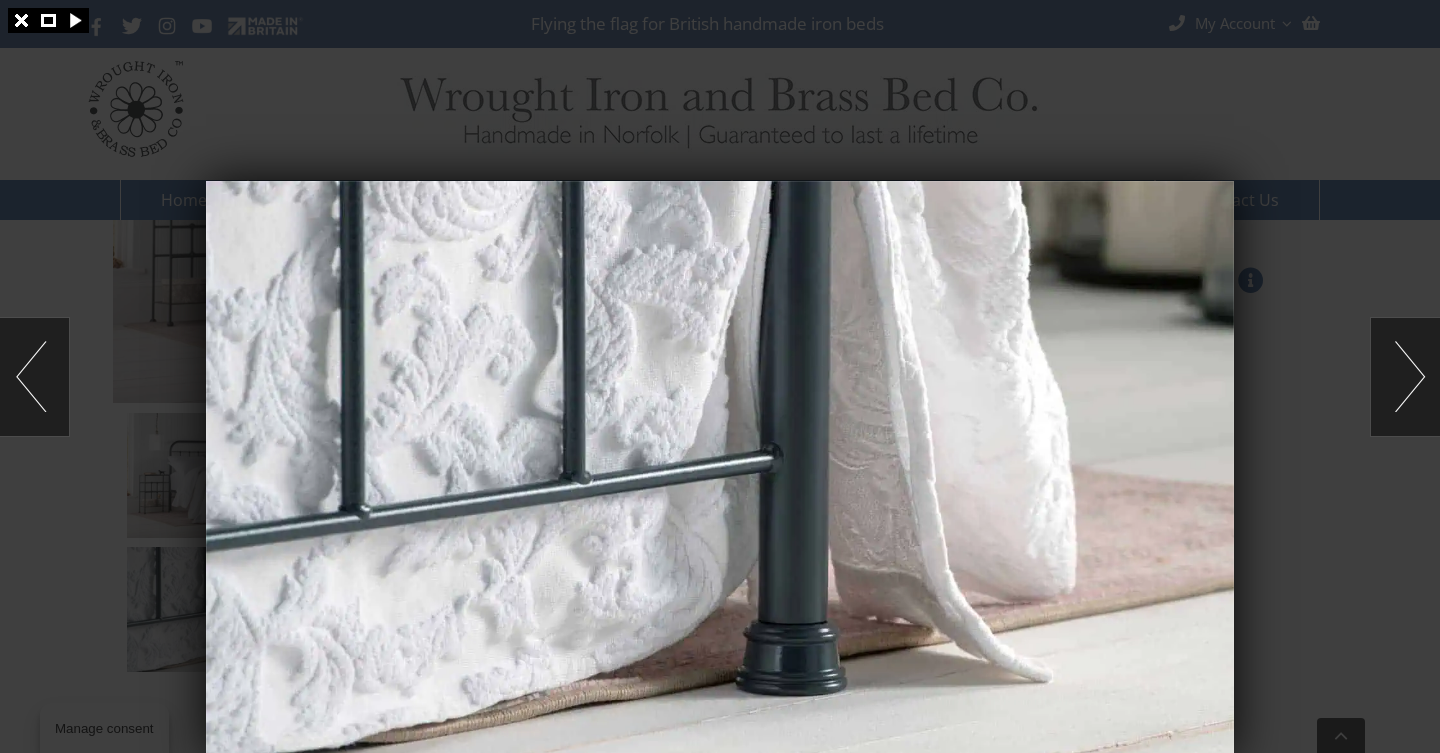 click at bounding box center [1405, 377] 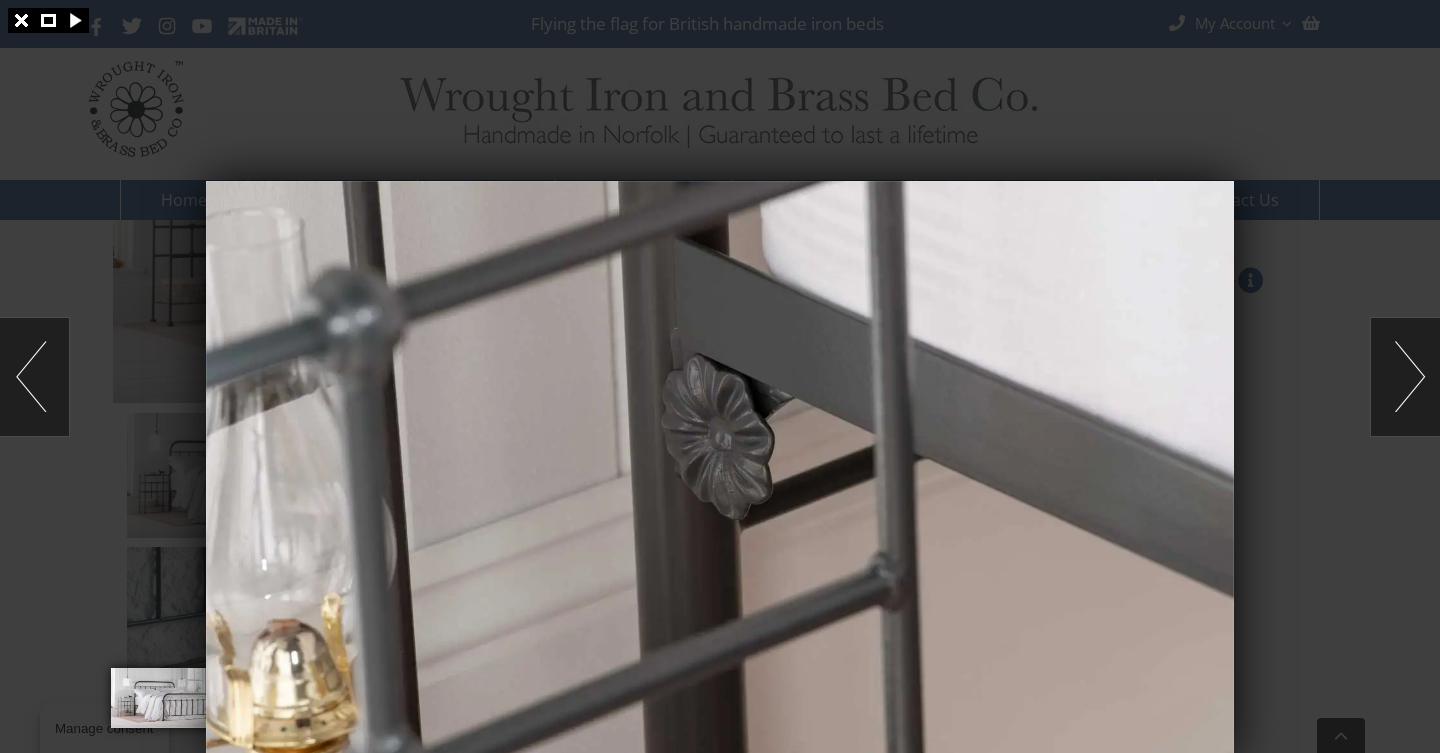click at bounding box center [1405, 377] 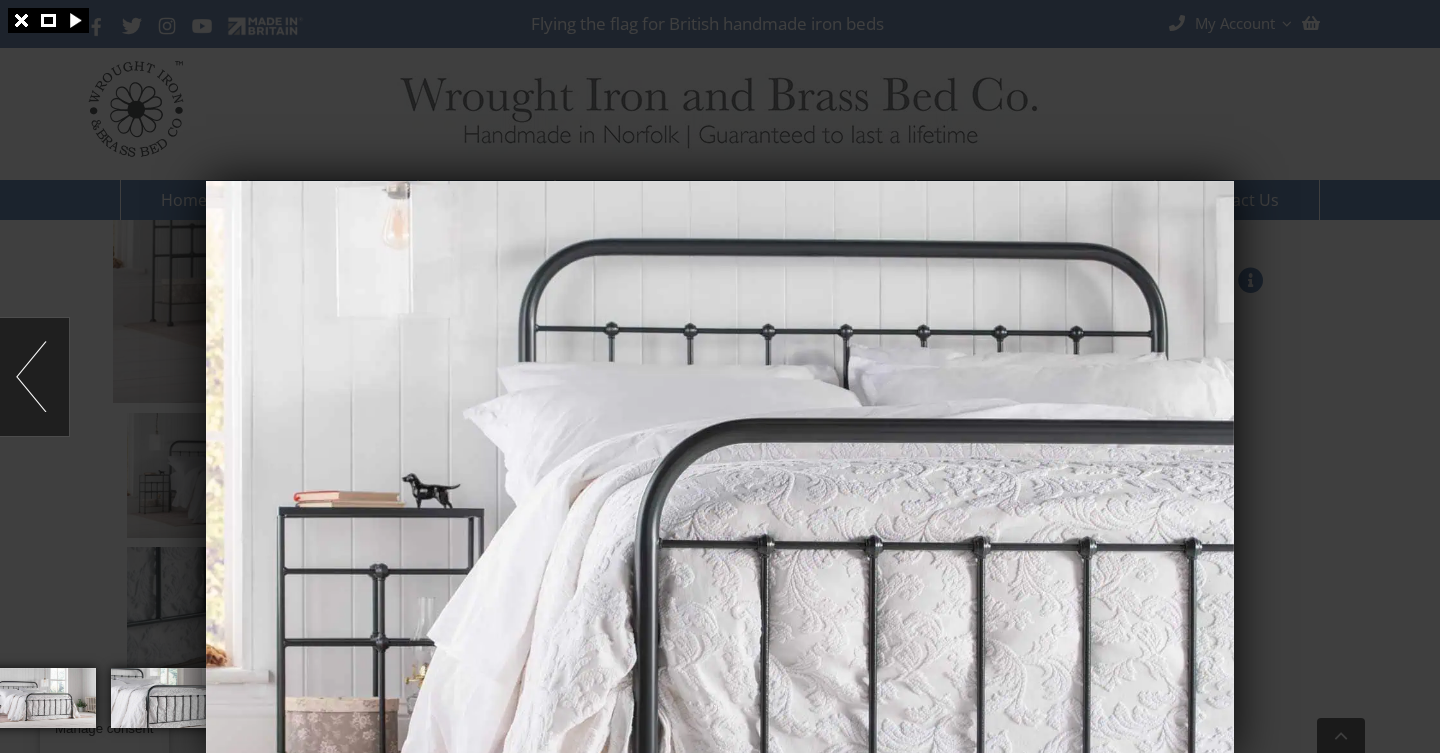 click at bounding box center (720, 376) 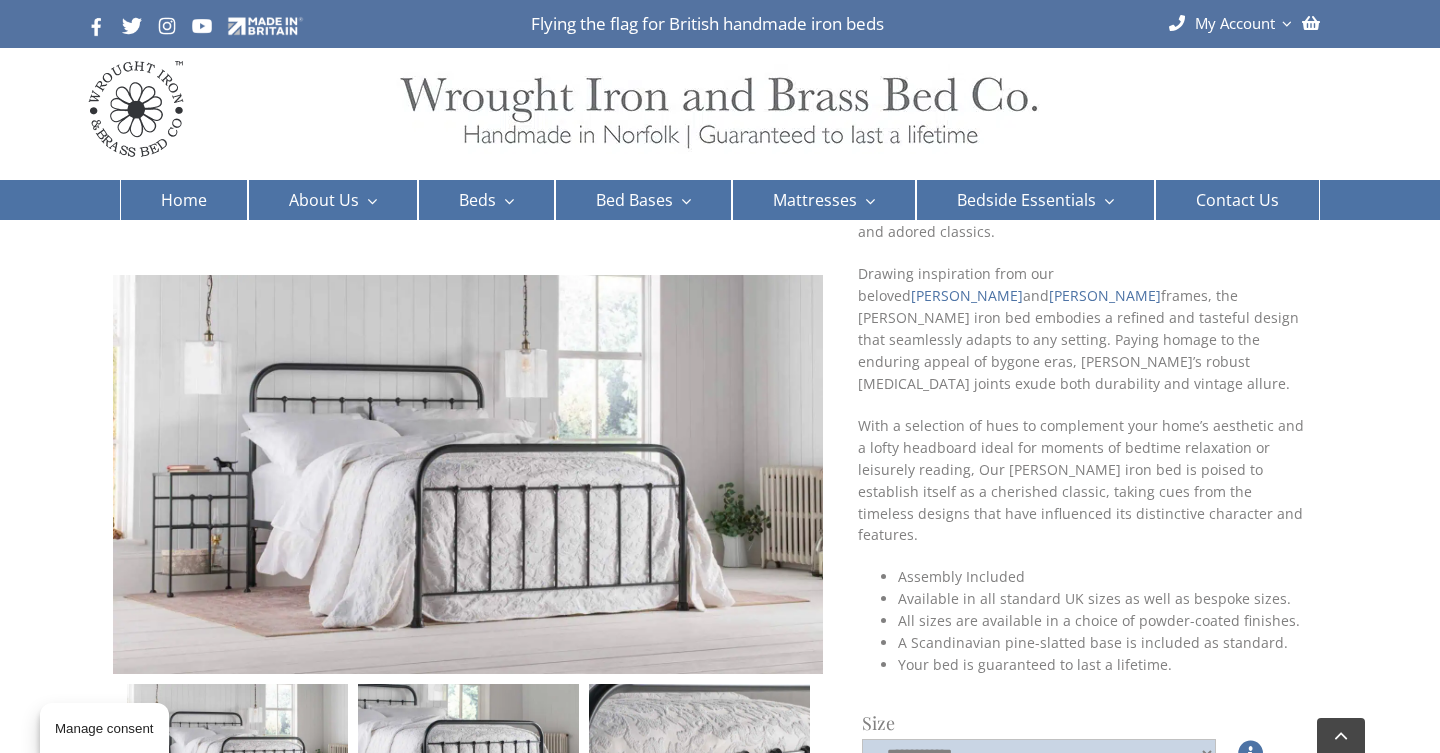 scroll, scrollTop: 0, scrollLeft: 0, axis: both 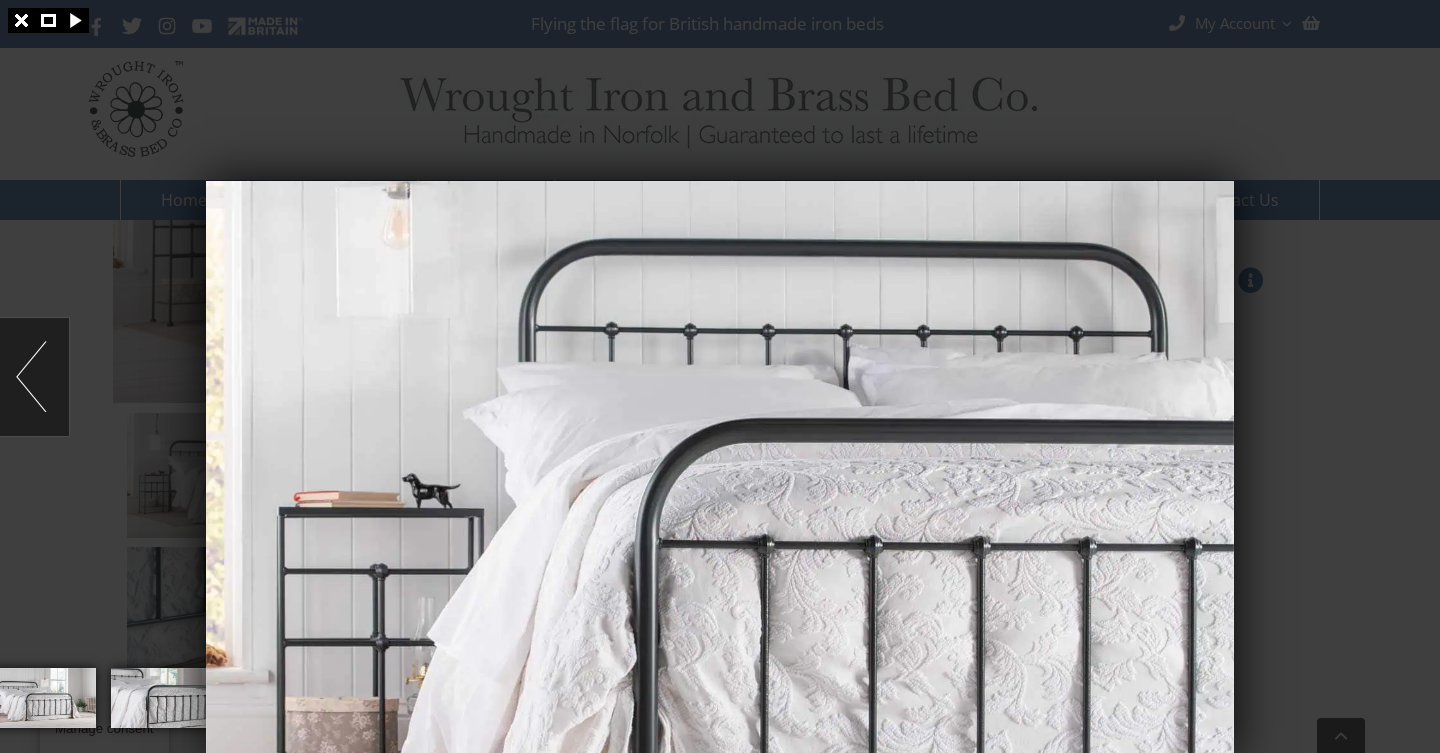 click at bounding box center [720, 376] 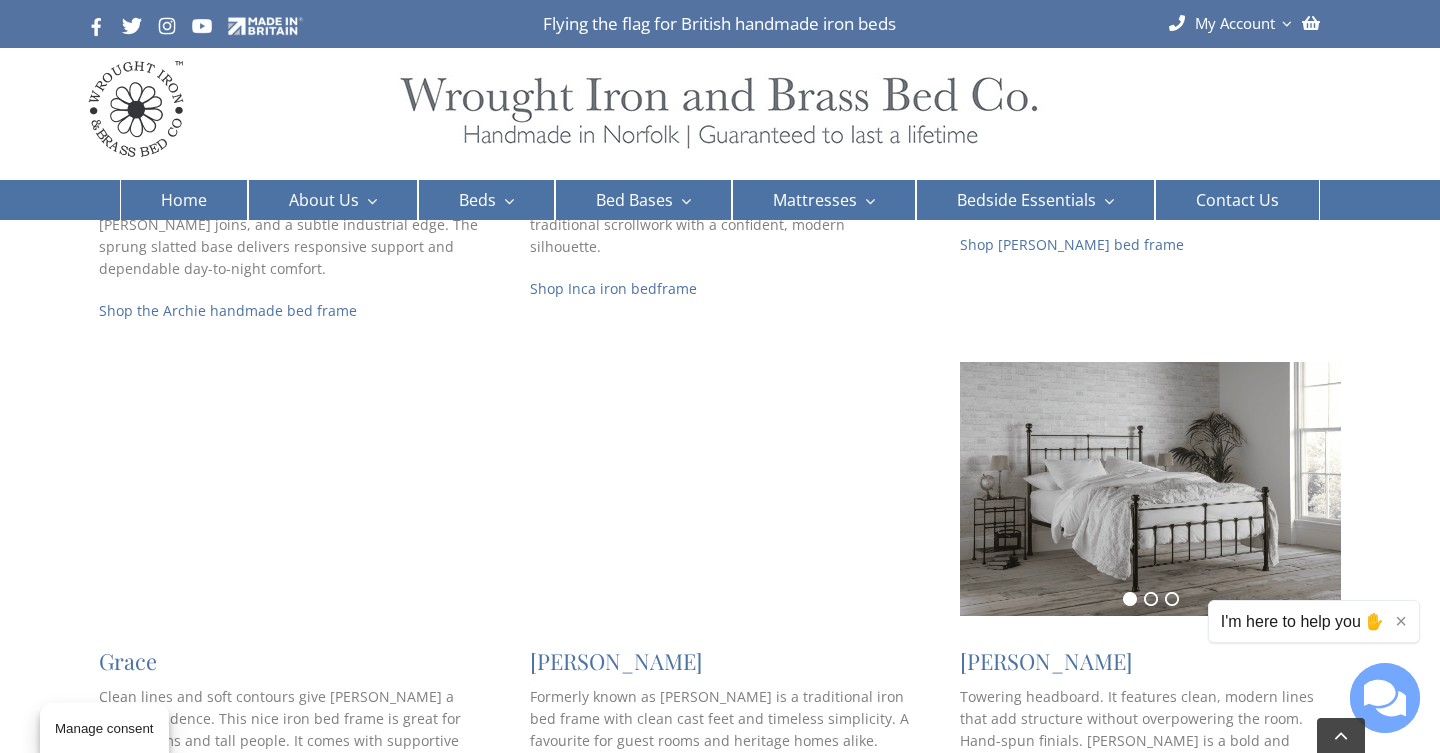 scroll, scrollTop: 800, scrollLeft: 0, axis: vertical 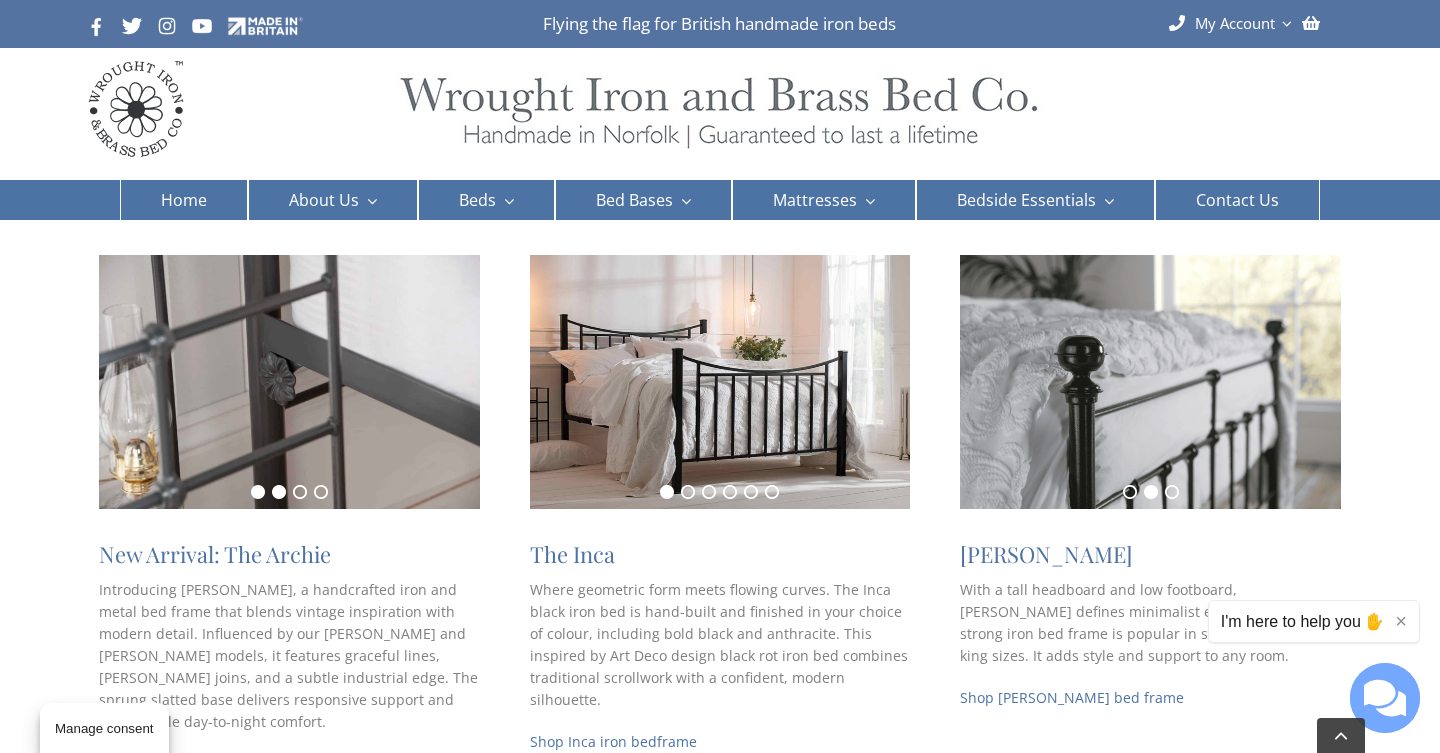 click on "1" at bounding box center [258, 492] 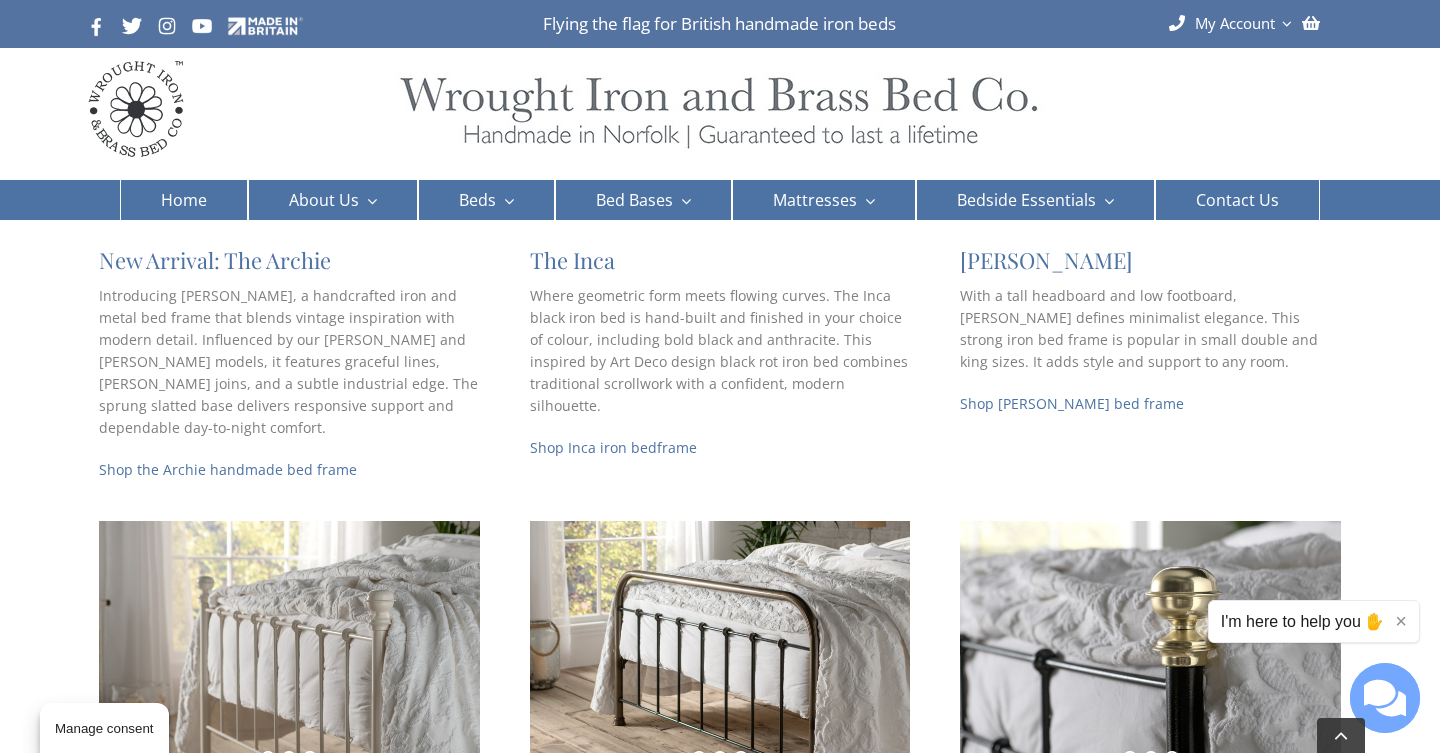 scroll, scrollTop: 665, scrollLeft: 0, axis: vertical 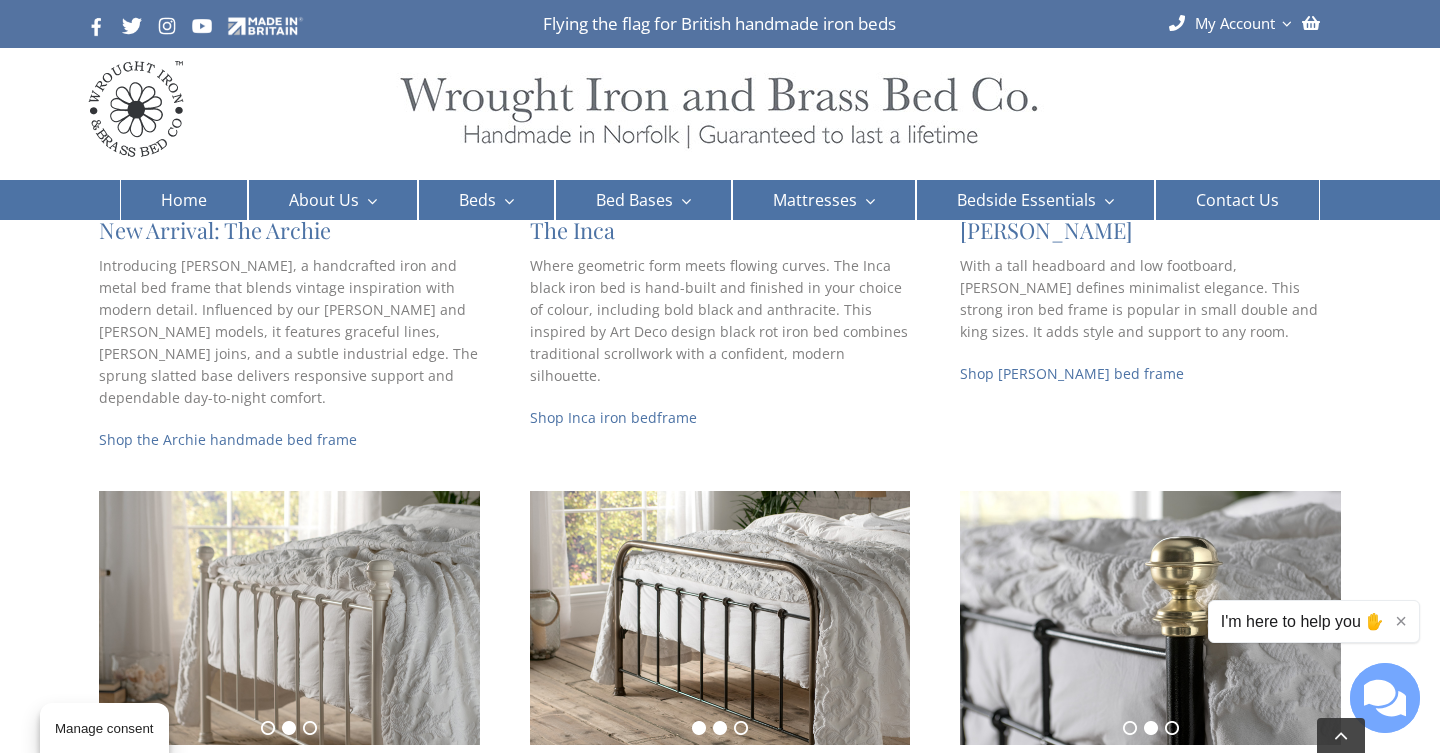 click on "1" at bounding box center (699, 728) 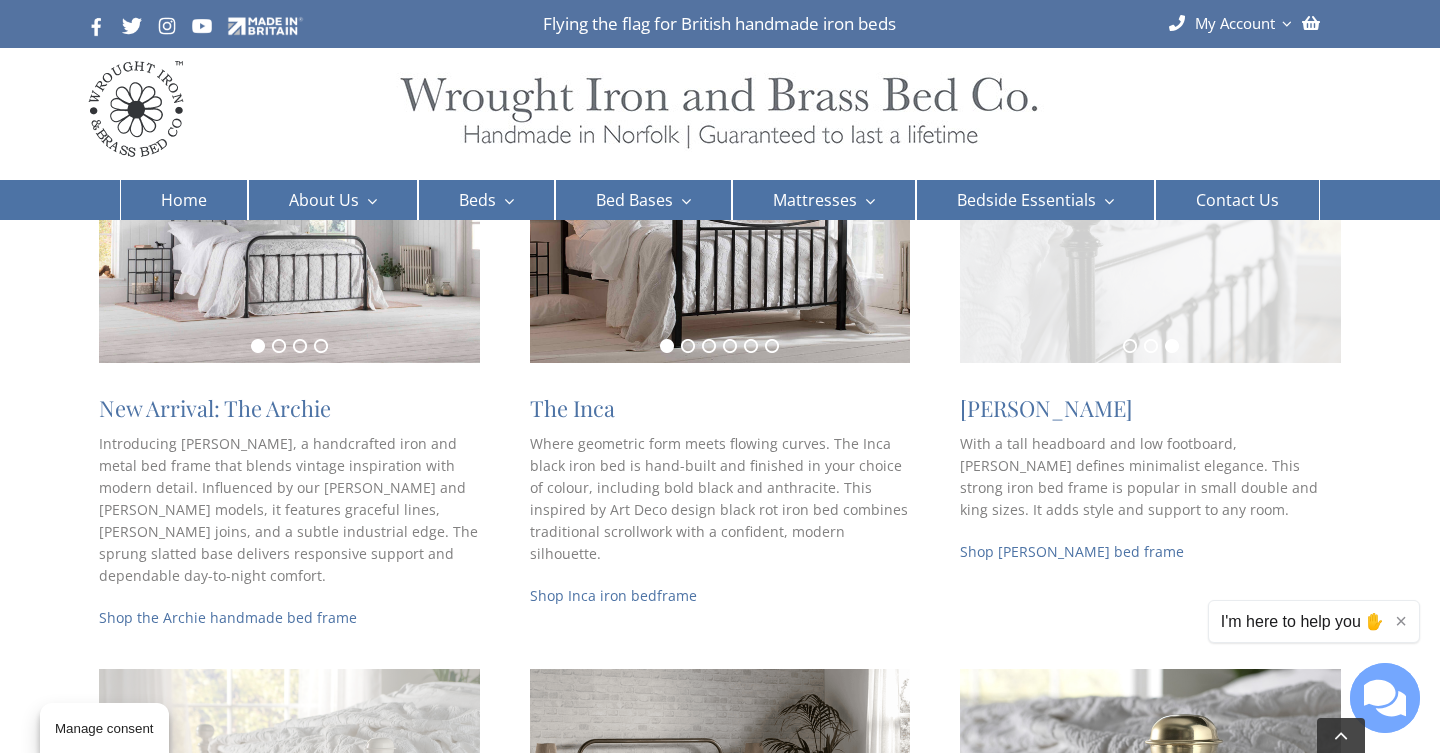 scroll, scrollTop: 465, scrollLeft: 0, axis: vertical 